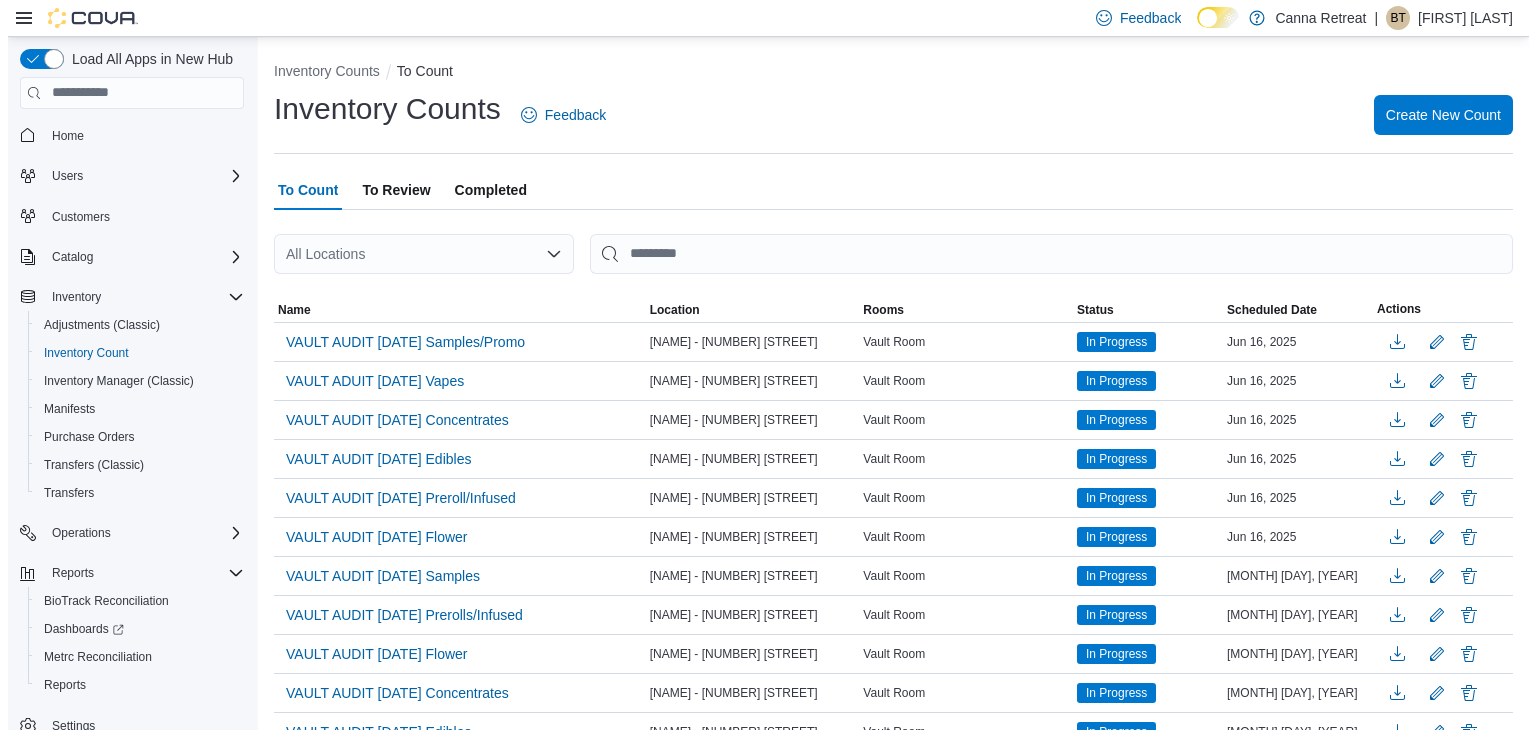 scroll, scrollTop: 0, scrollLeft: 0, axis: both 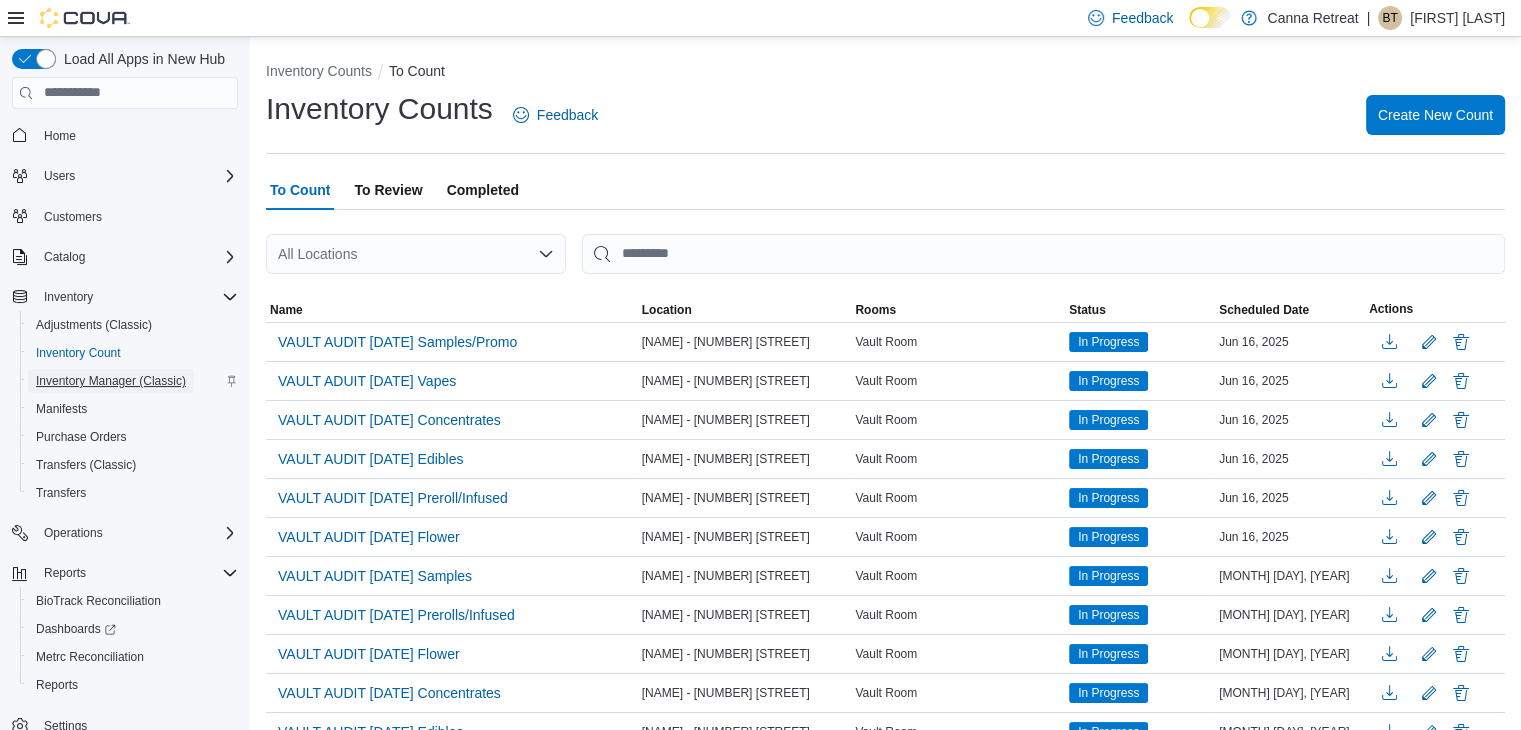 click on "Inventory Manager (Classic)" at bounding box center (111, 381) 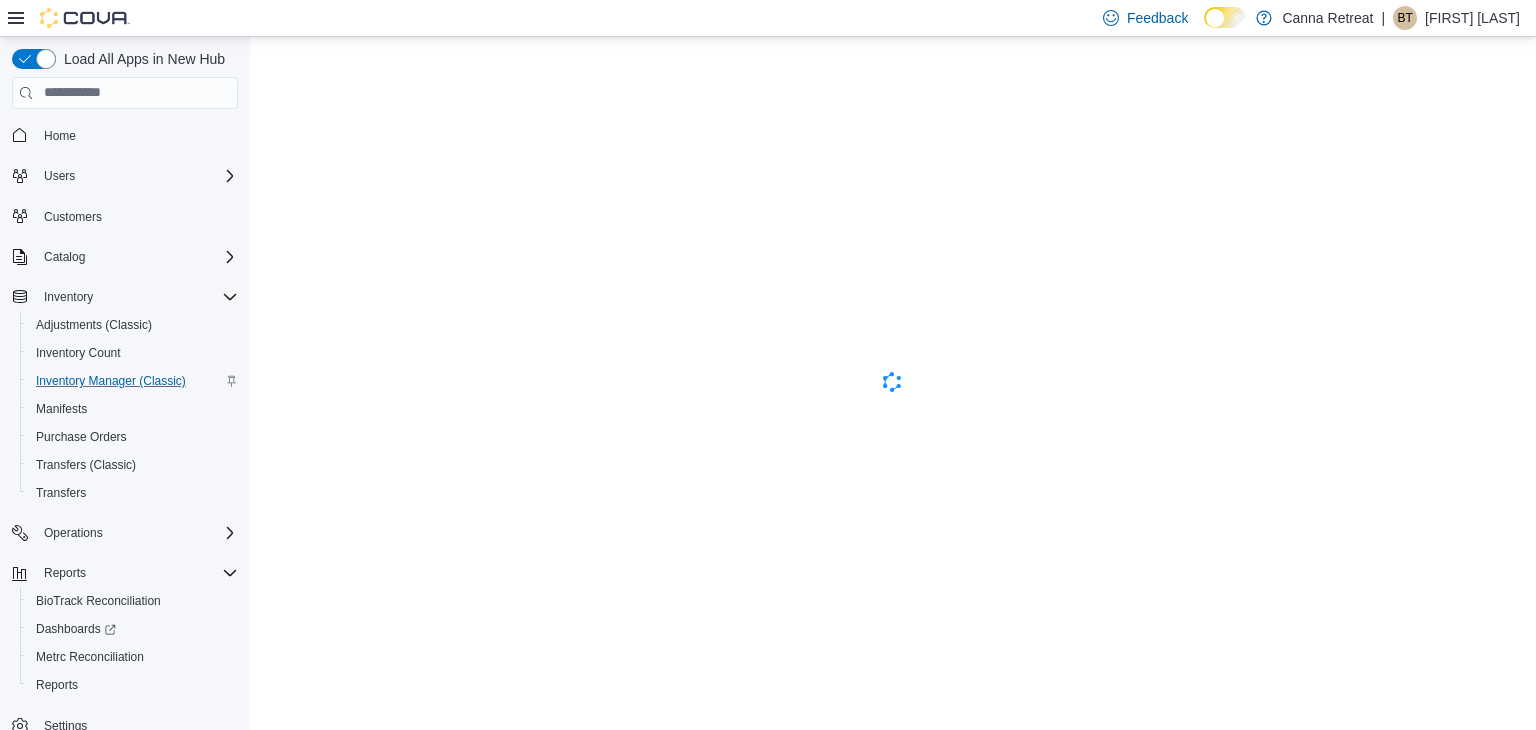 scroll, scrollTop: 0, scrollLeft: 0, axis: both 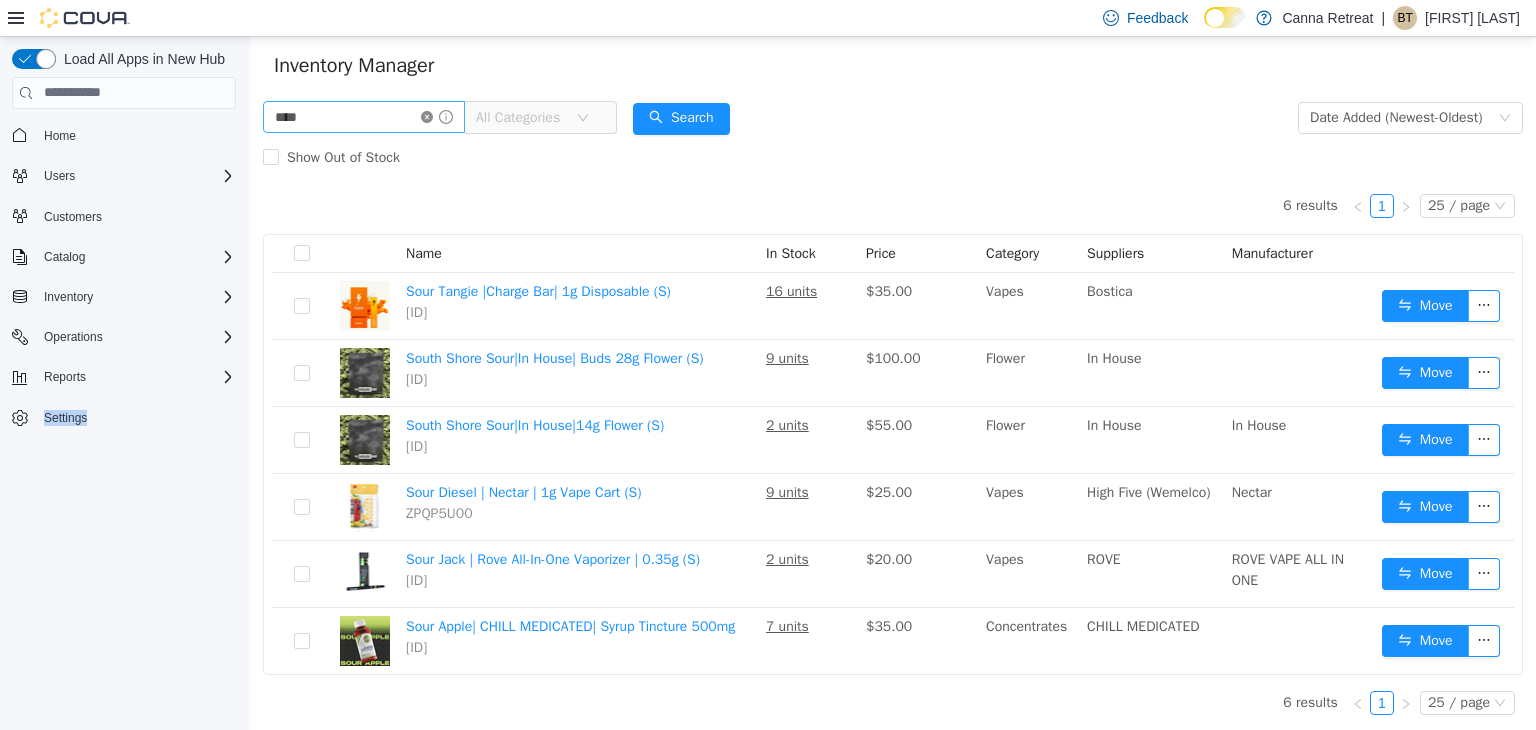 click 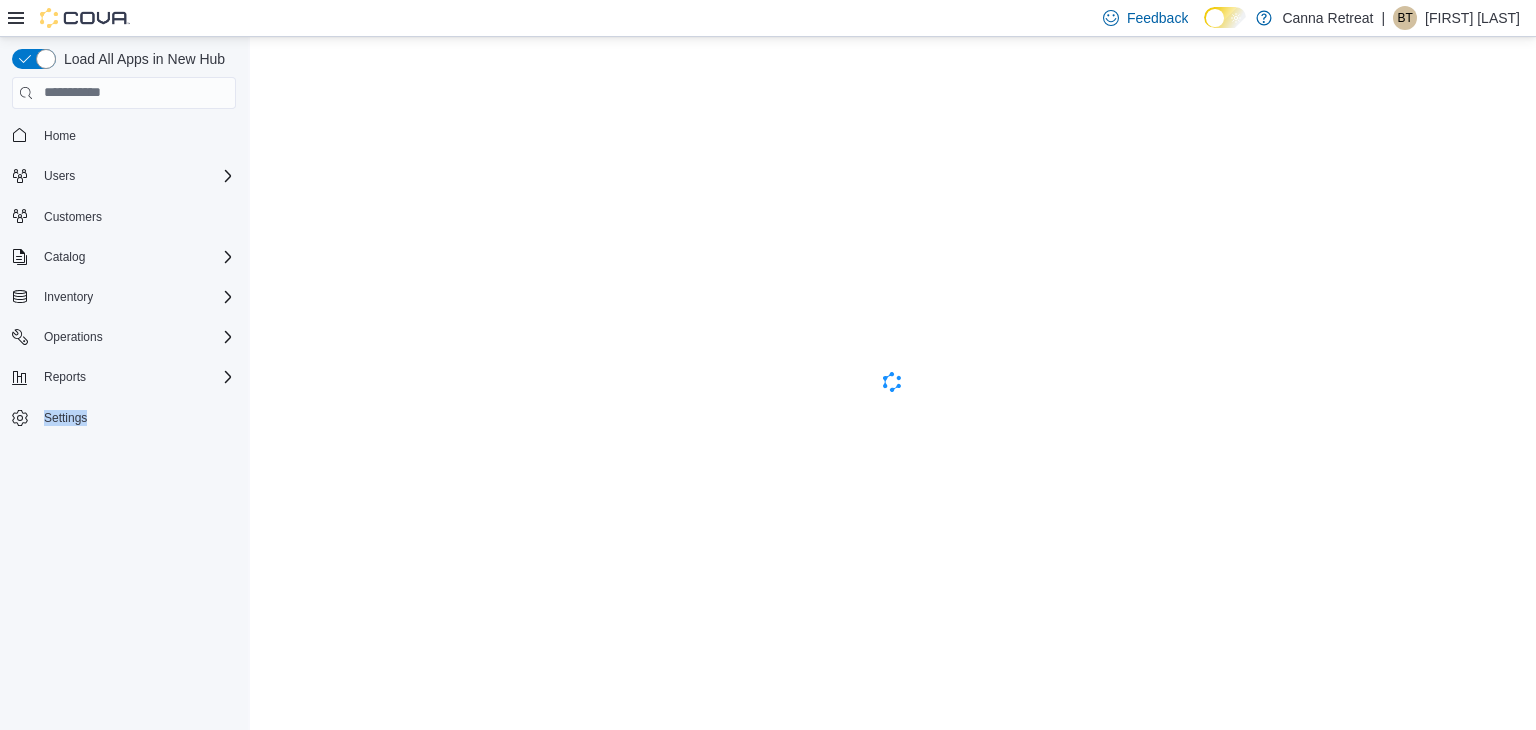 scroll, scrollTop: 0, scrollLeft: 0, axis: both 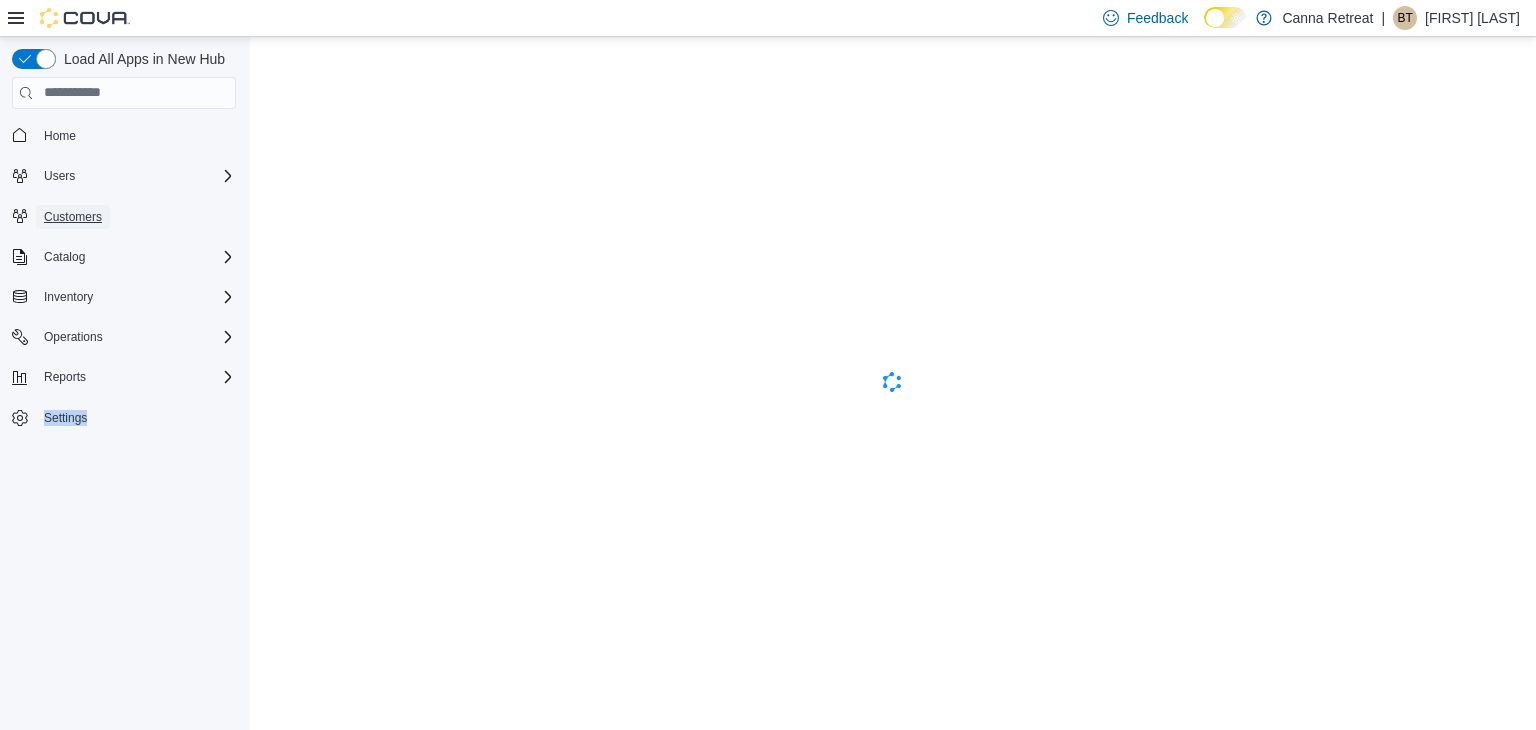 click on "Customers" at bounding box center (73, 217) 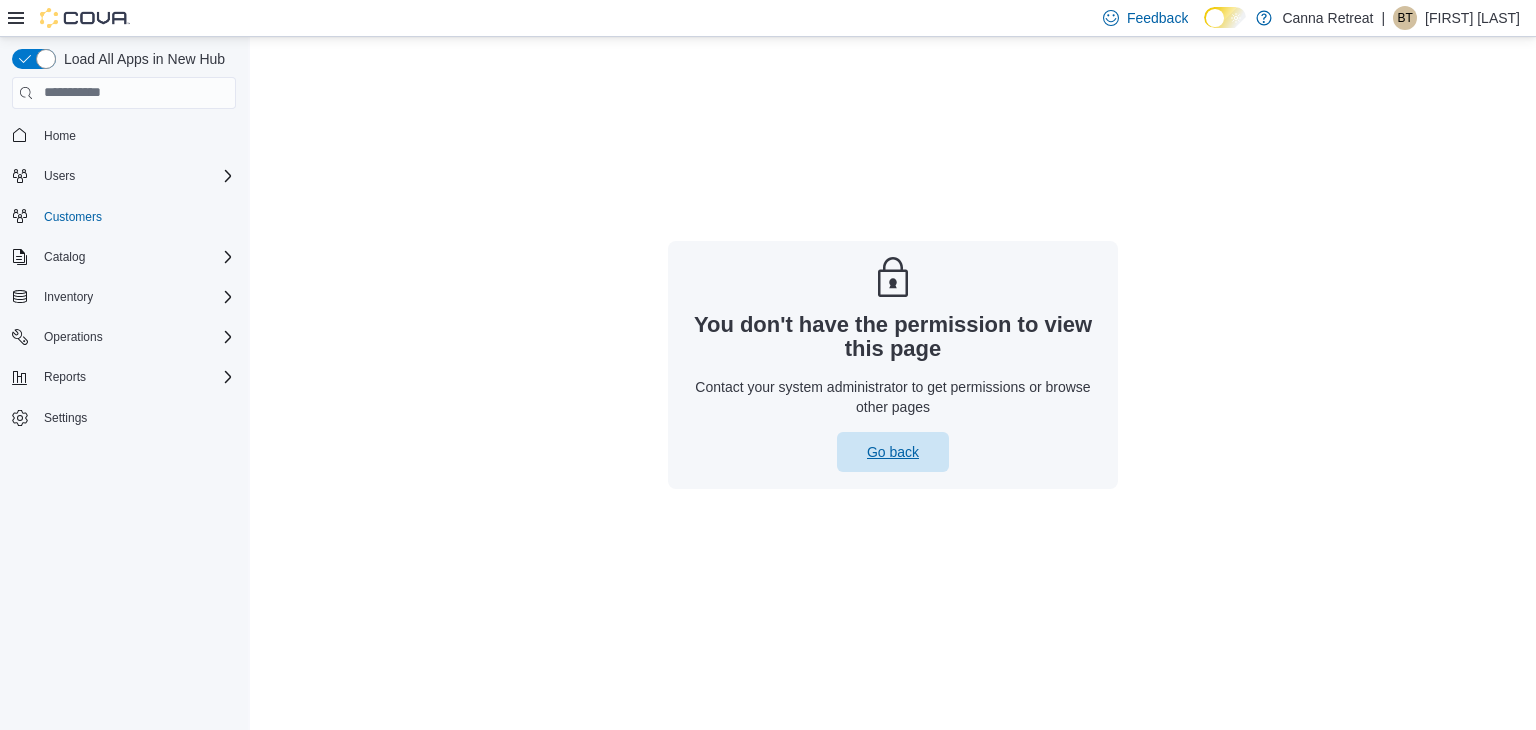 drag, startPoint x: 950, startPoint y: 470, endPoint x: 940, endPoint y: 465, distance: 11.18034 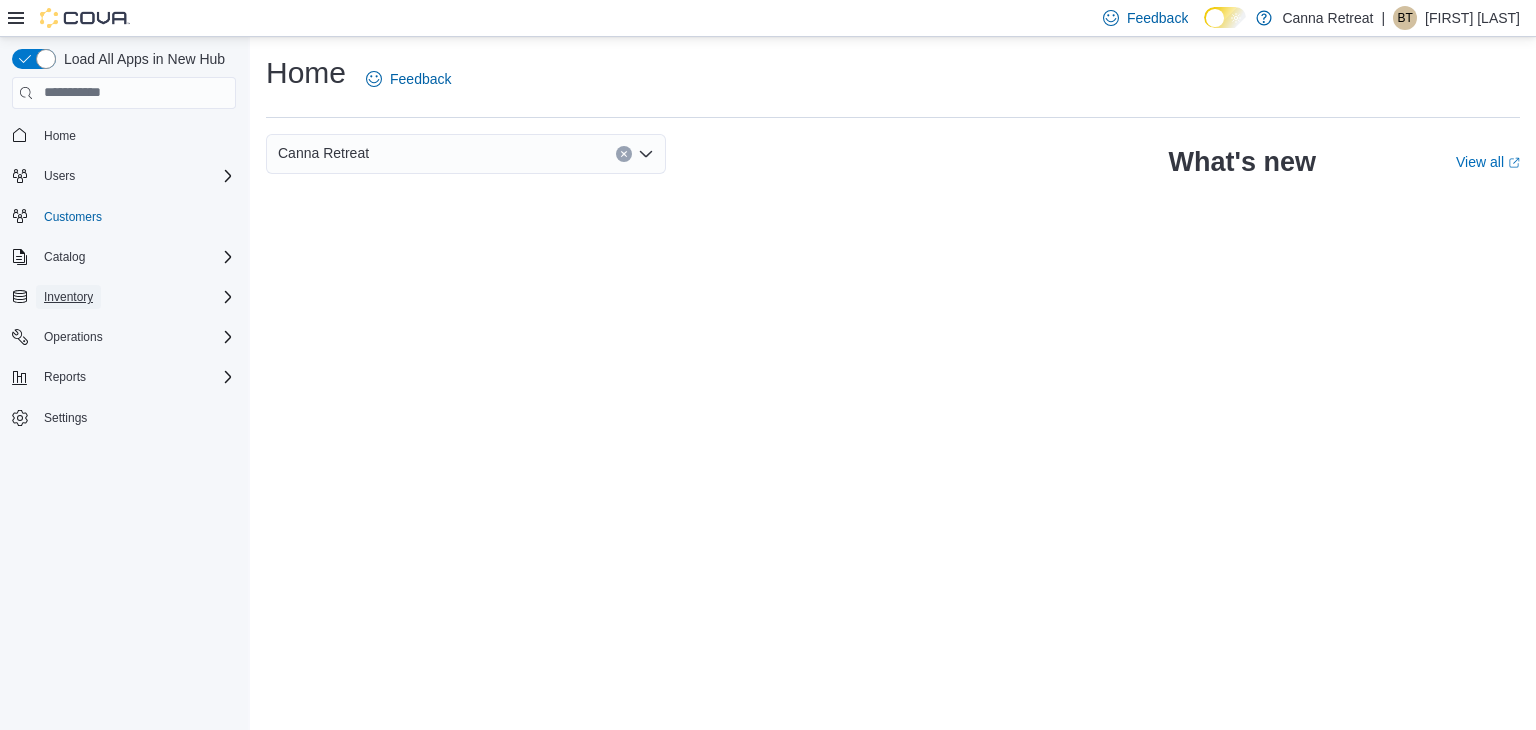 click on "Inventory" at bounding box center (68, 297) 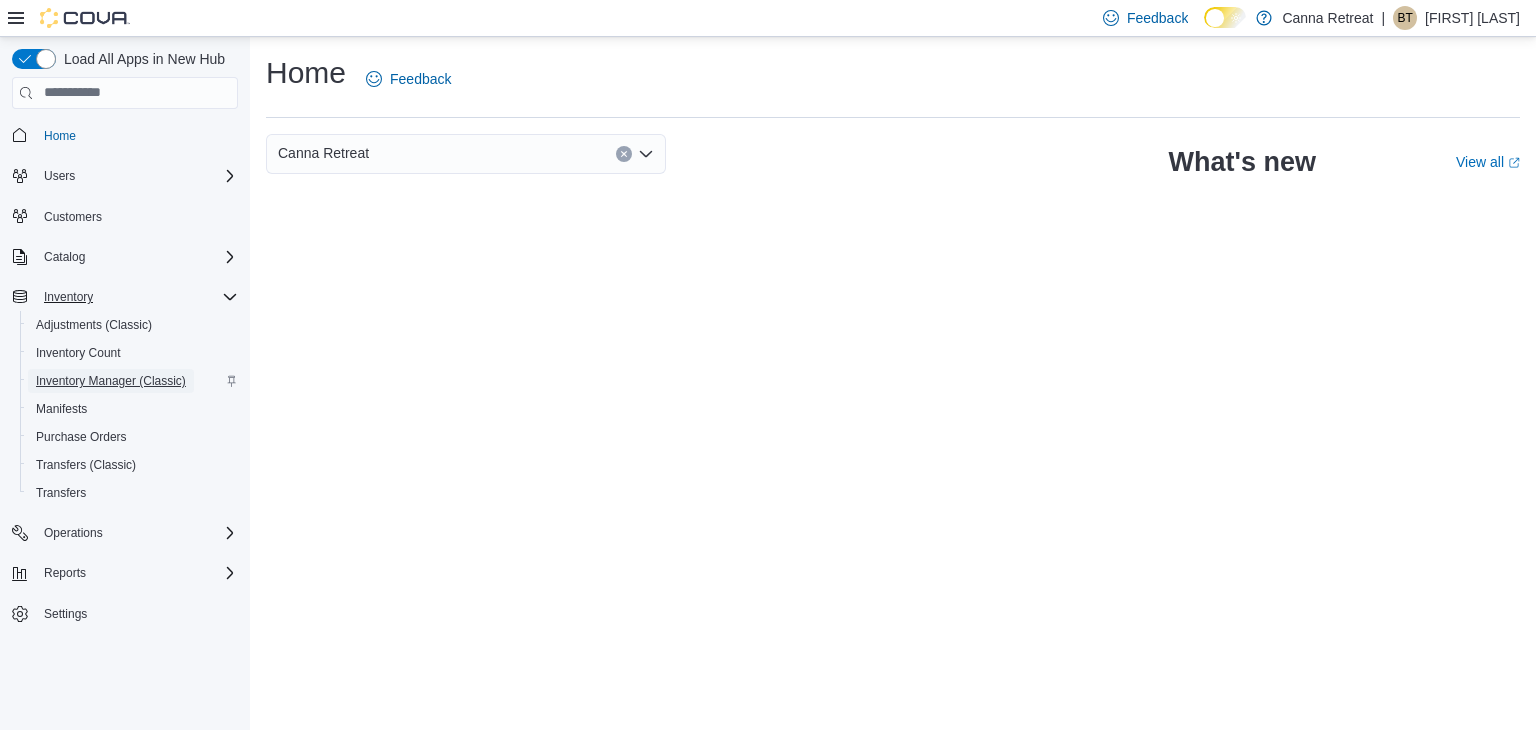 click on "Inventory Manager (Classic)" at bounding box center [111, 381] 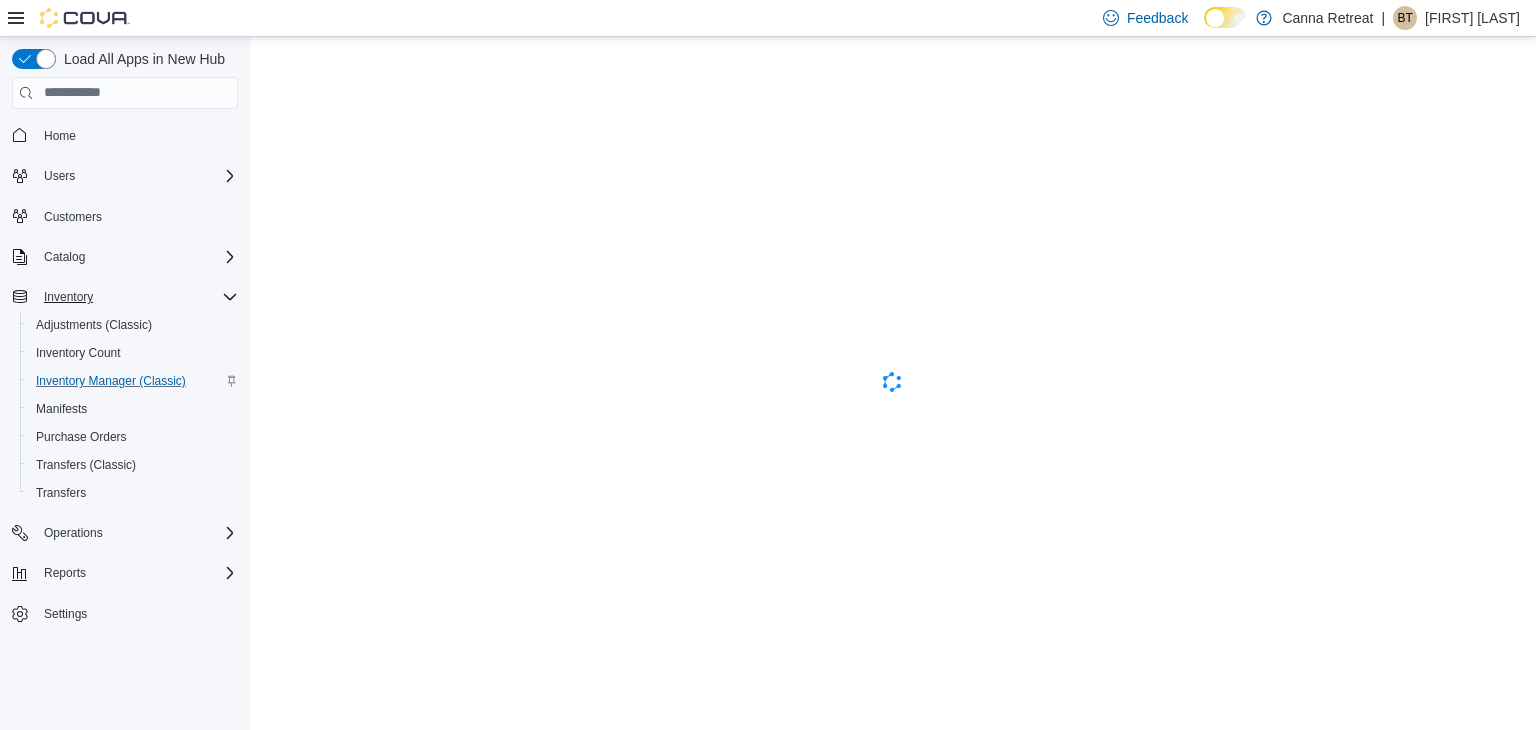scroll, scrollTop: 0, scrollLeft: 0, axis: both 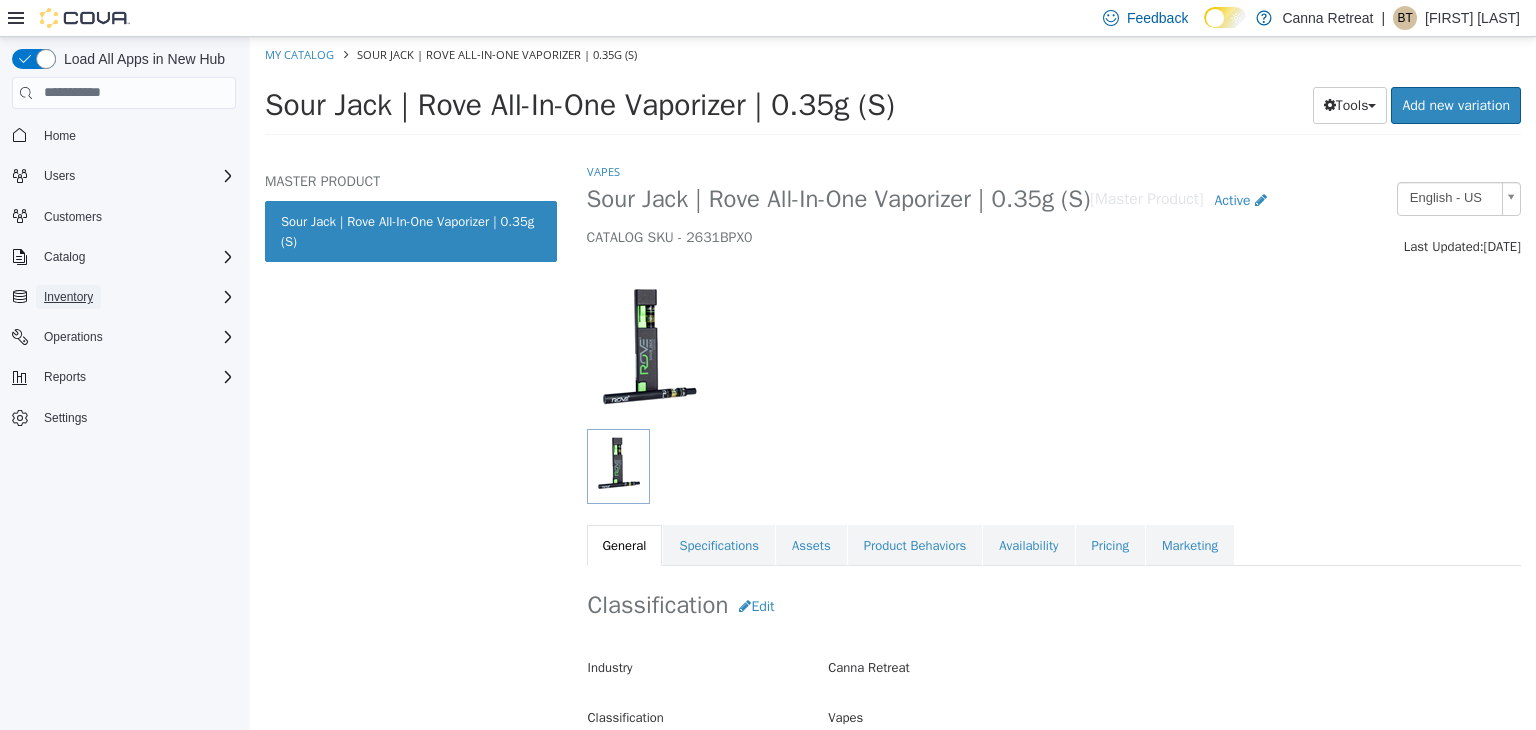 click on "Inventory" at bounding box center (68, 297) 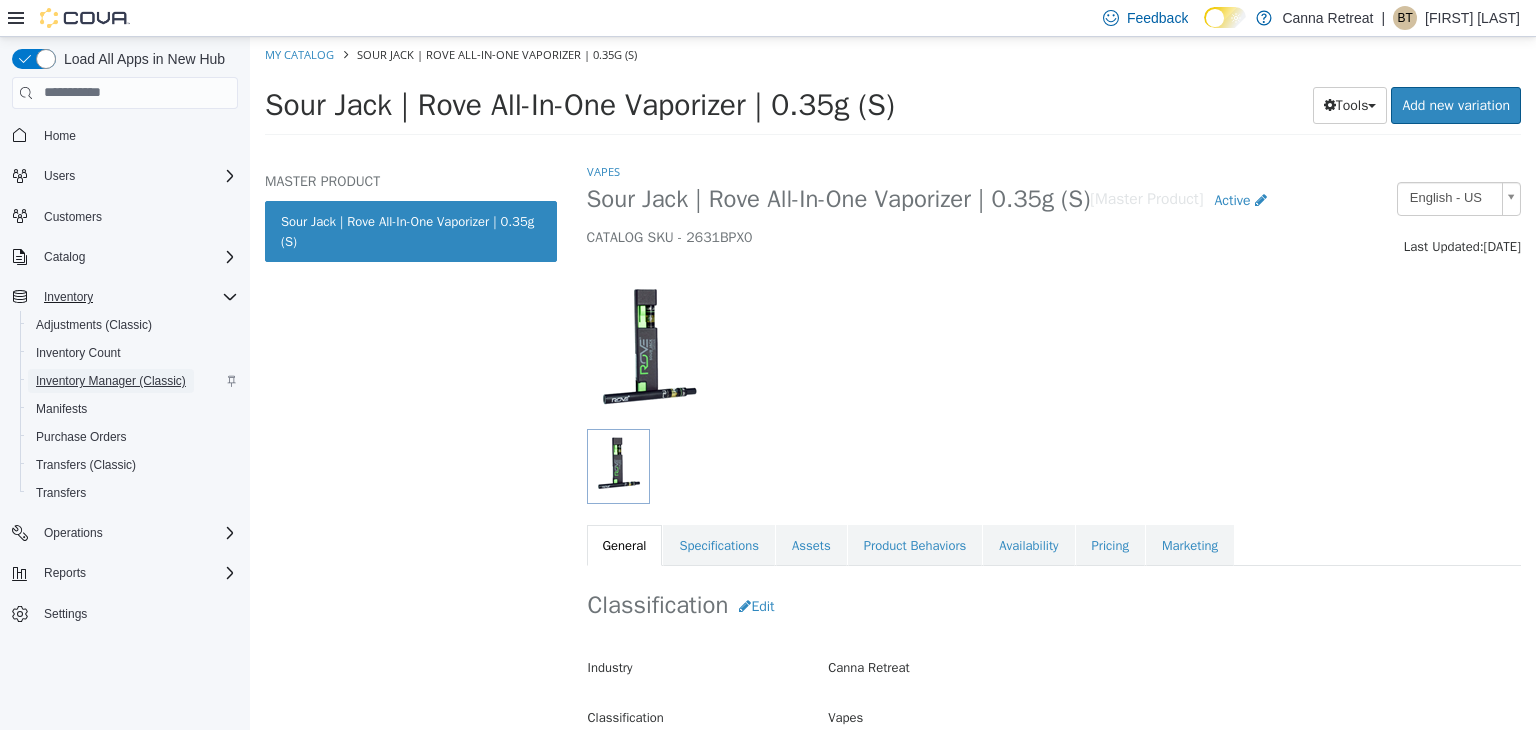 click on "Inventory Manager (Classic)" at bounding box center (111, 381) 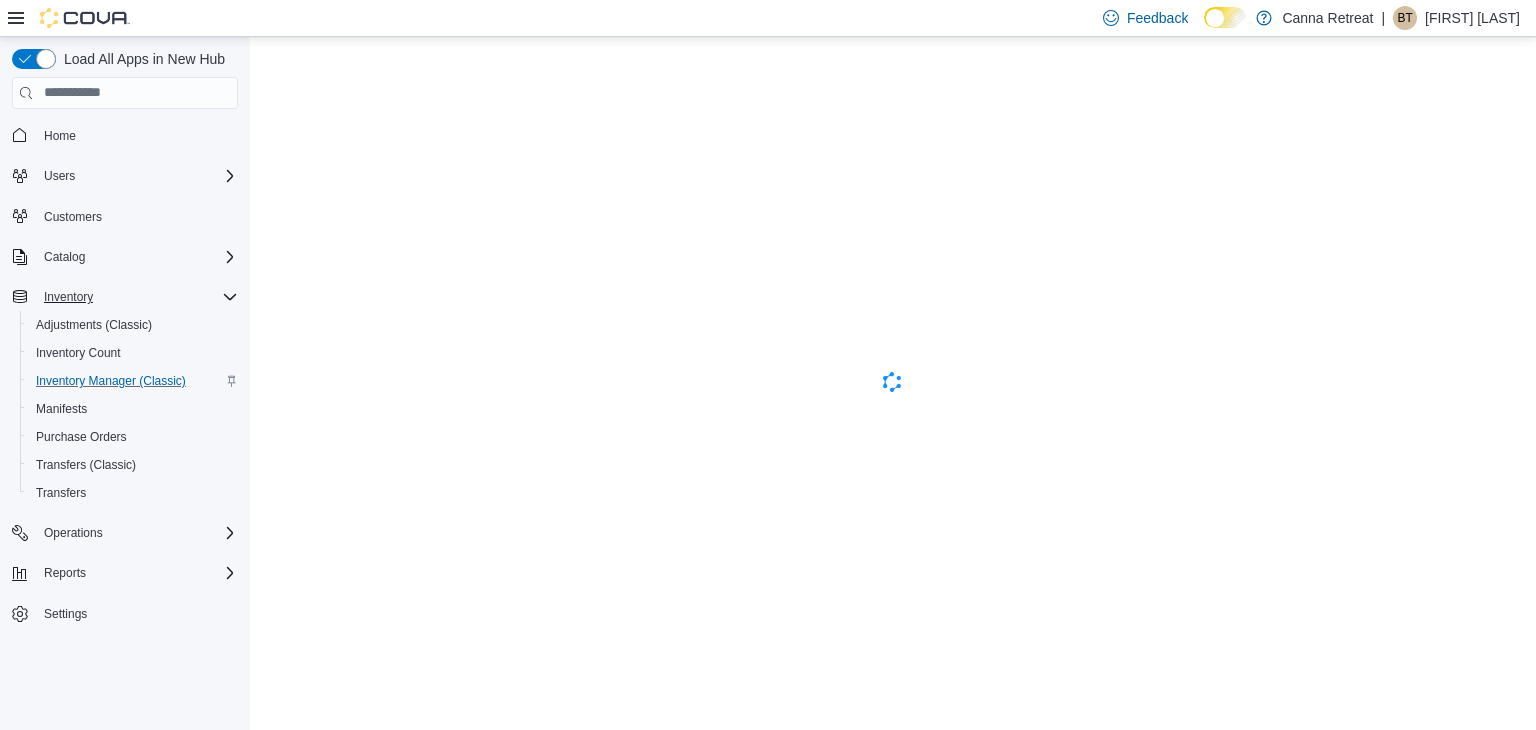 scroll, scrollTop: 0, scrollLeft: 0, axis: both 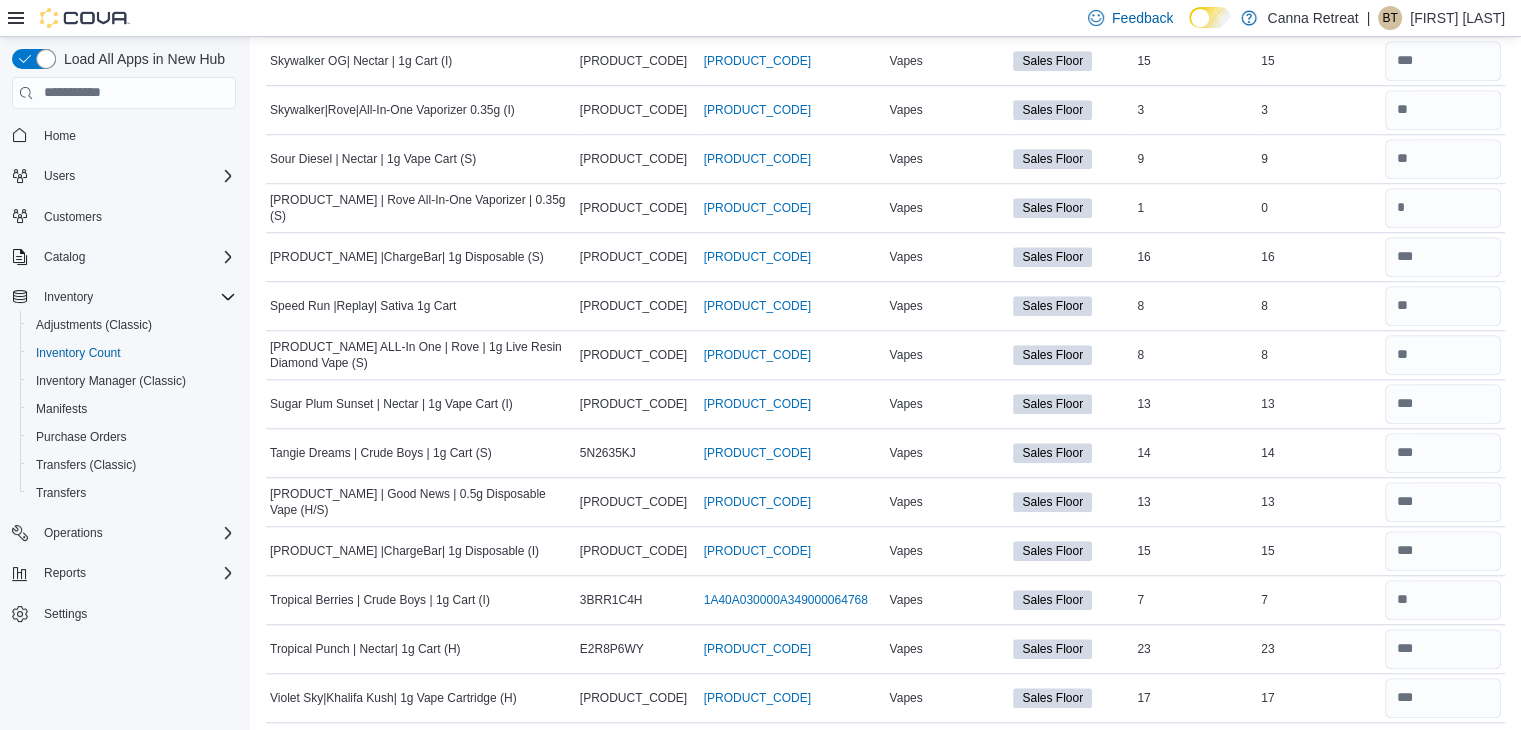 click on "[FIRST] [LAST]" at bounding box center [1457, 18] 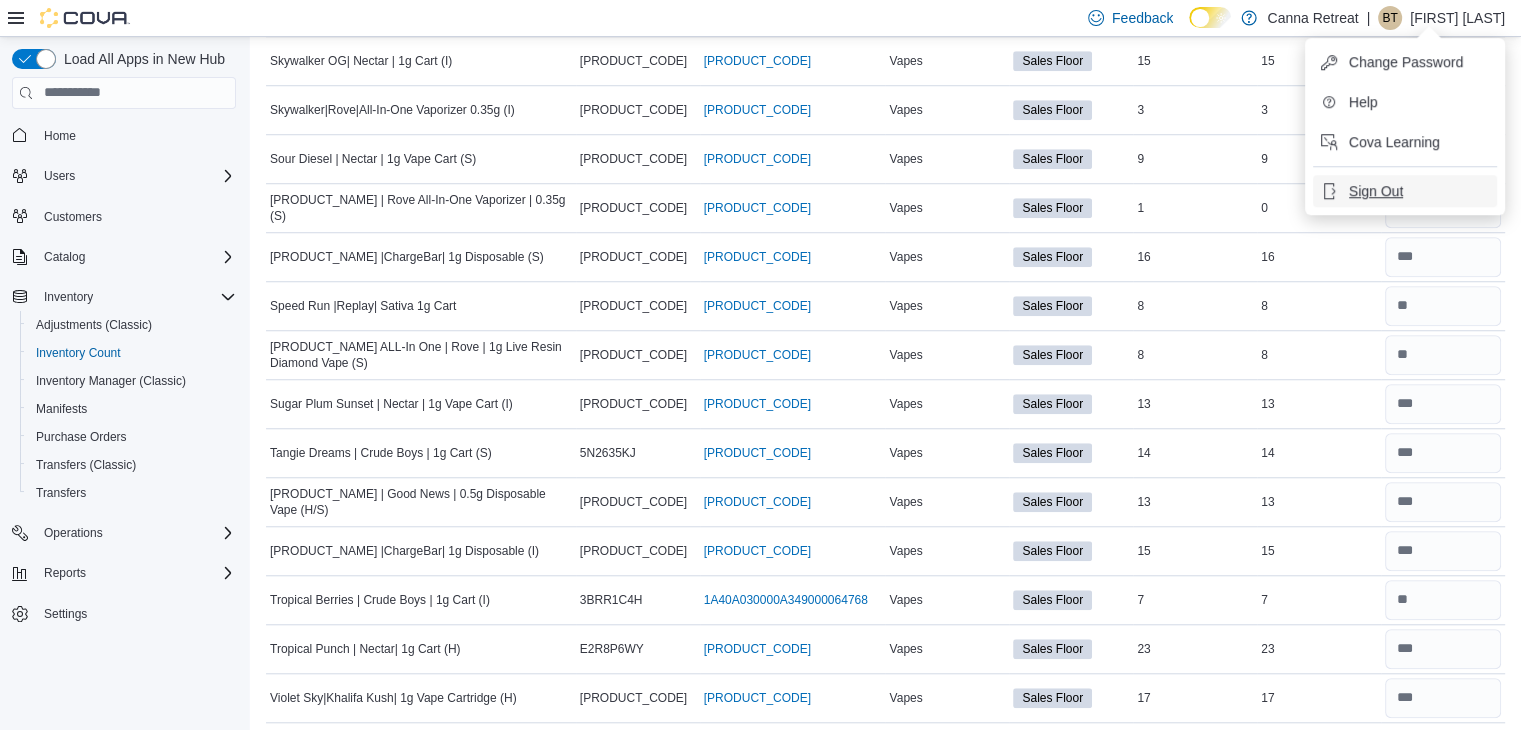 click on "Sign Out" at bounding box center [1376, 191] 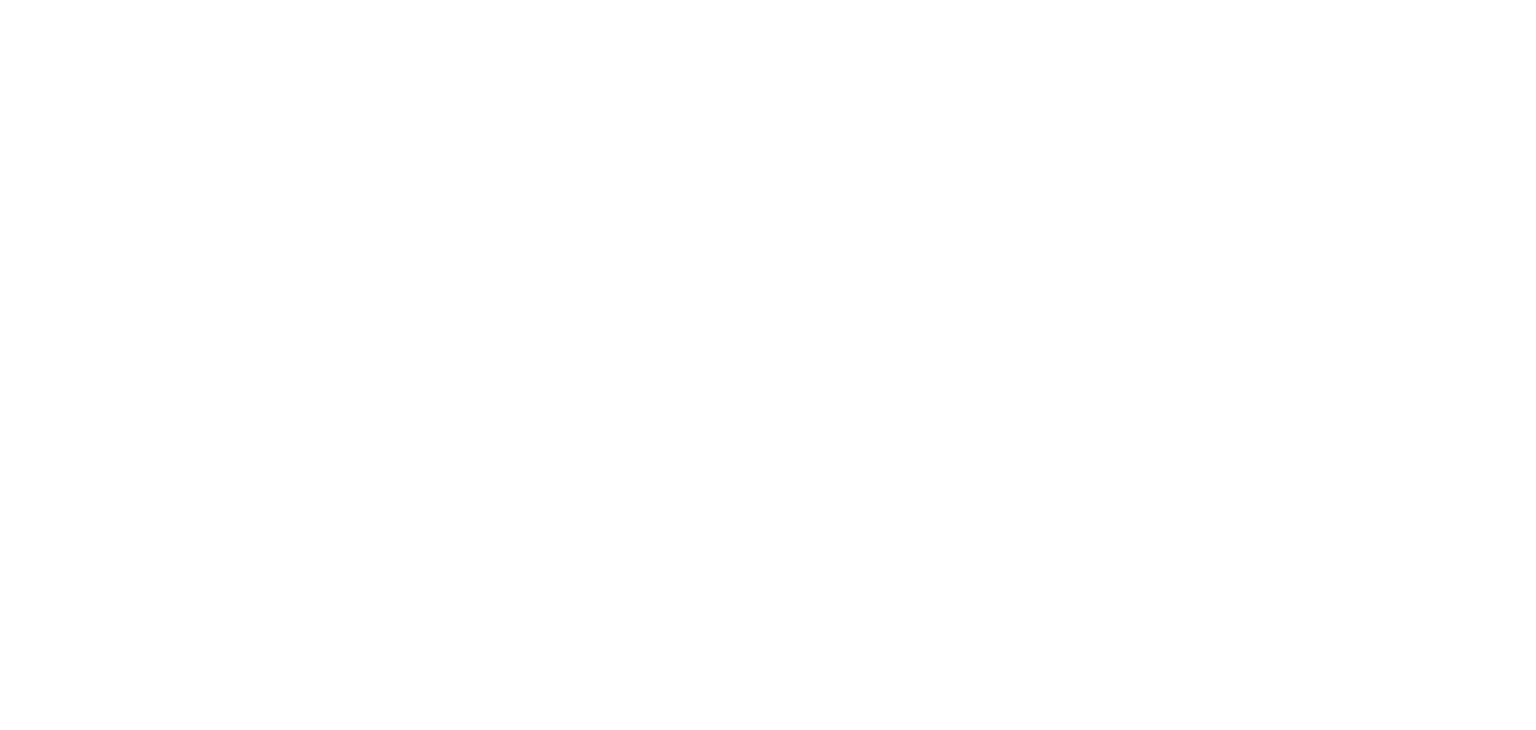 scroll, scrollTop: 0, scrollLeft: 0, axis: both 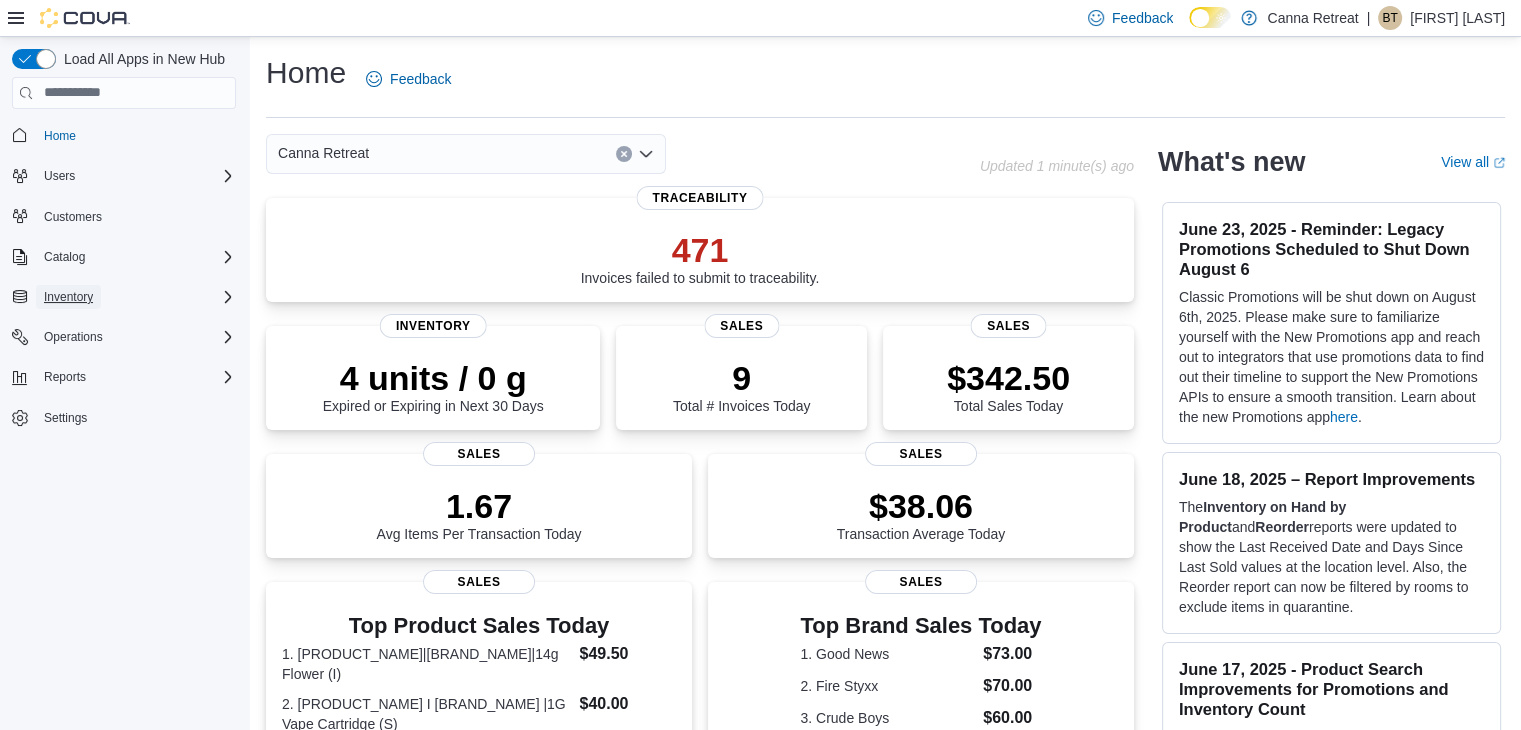 click on "Inventory" at bounding box center [68, 297] 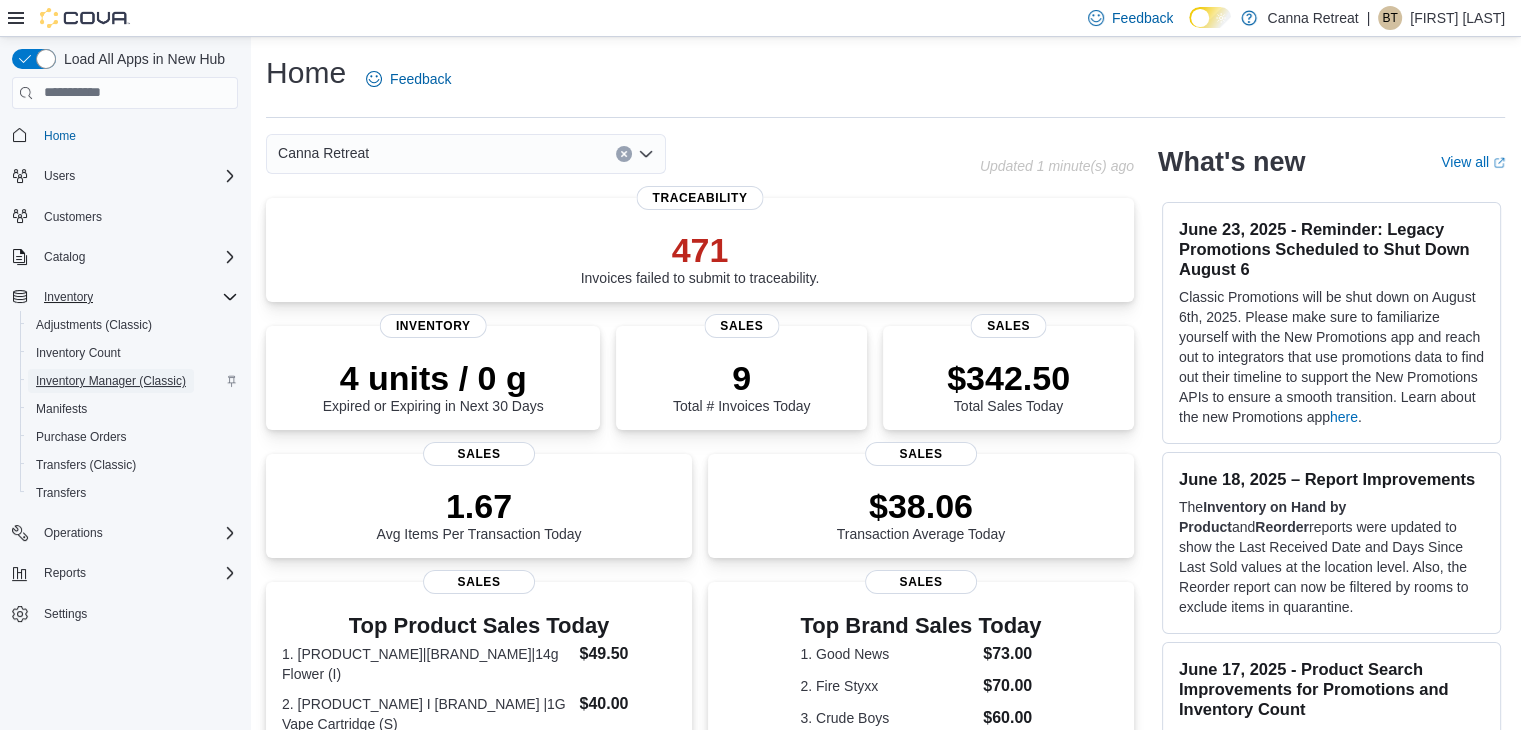 click on "Inventory Manager (Classic)" at bounding box center [111, 381] 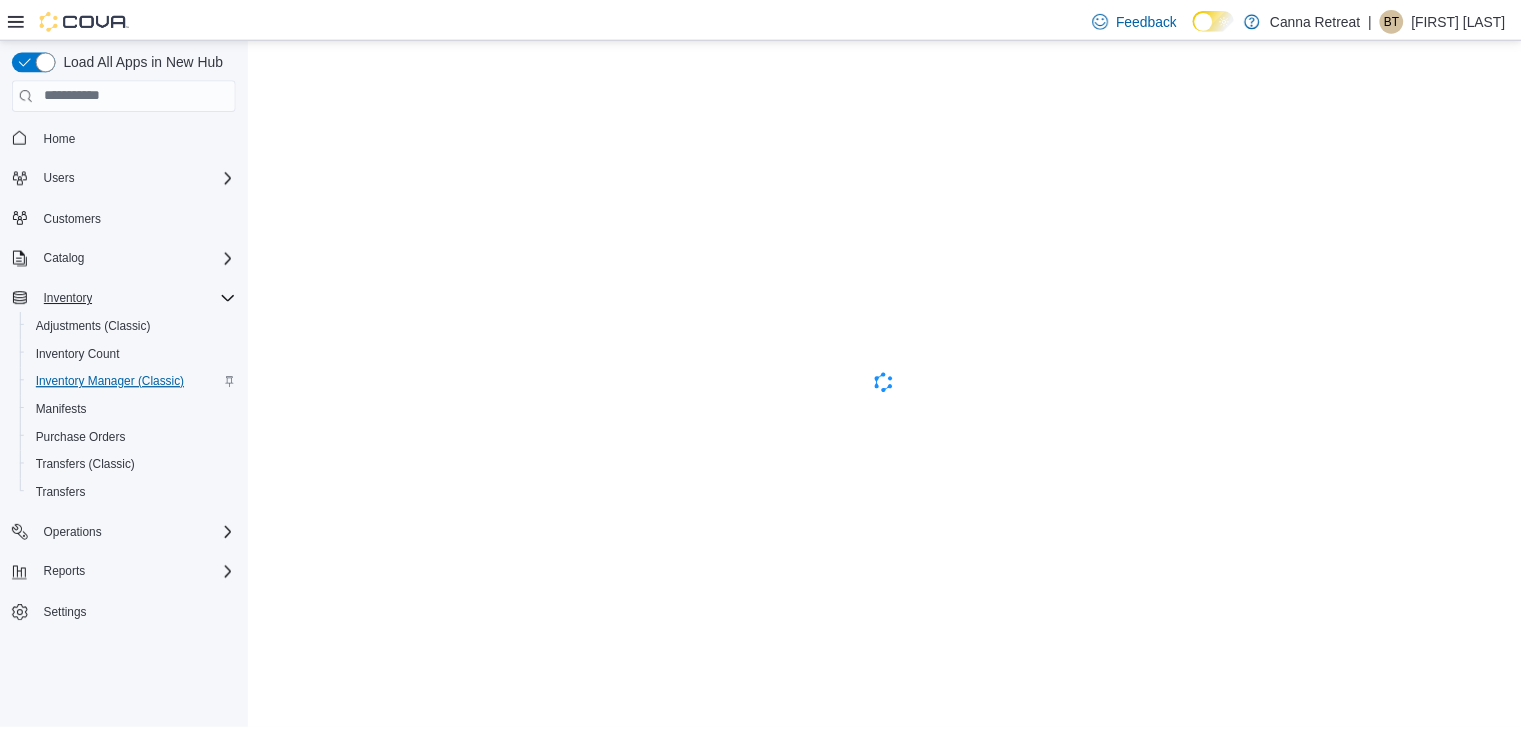 scroll, scrollTop: 0, scrollLeft: 0, axis: both 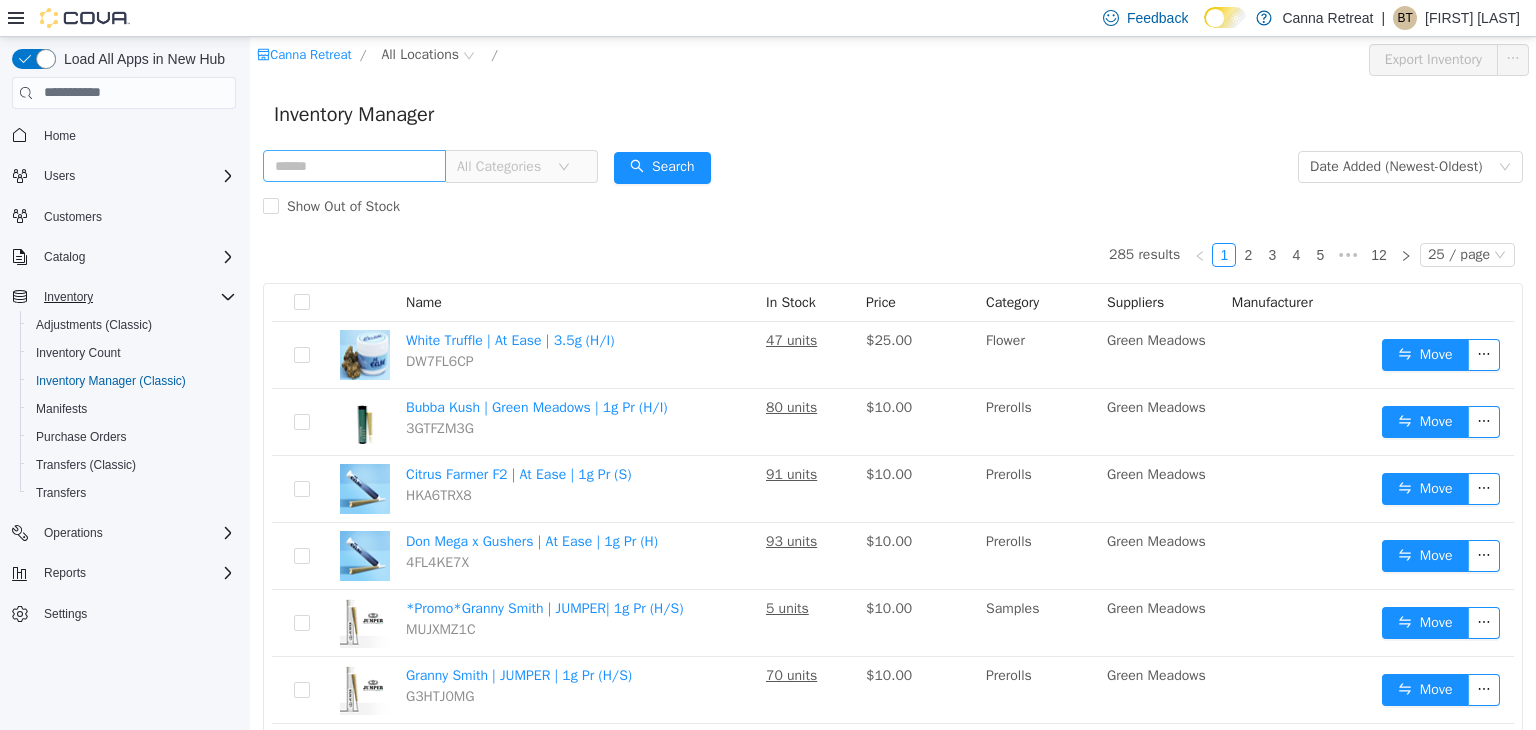 click at bounding box center (354, 165) 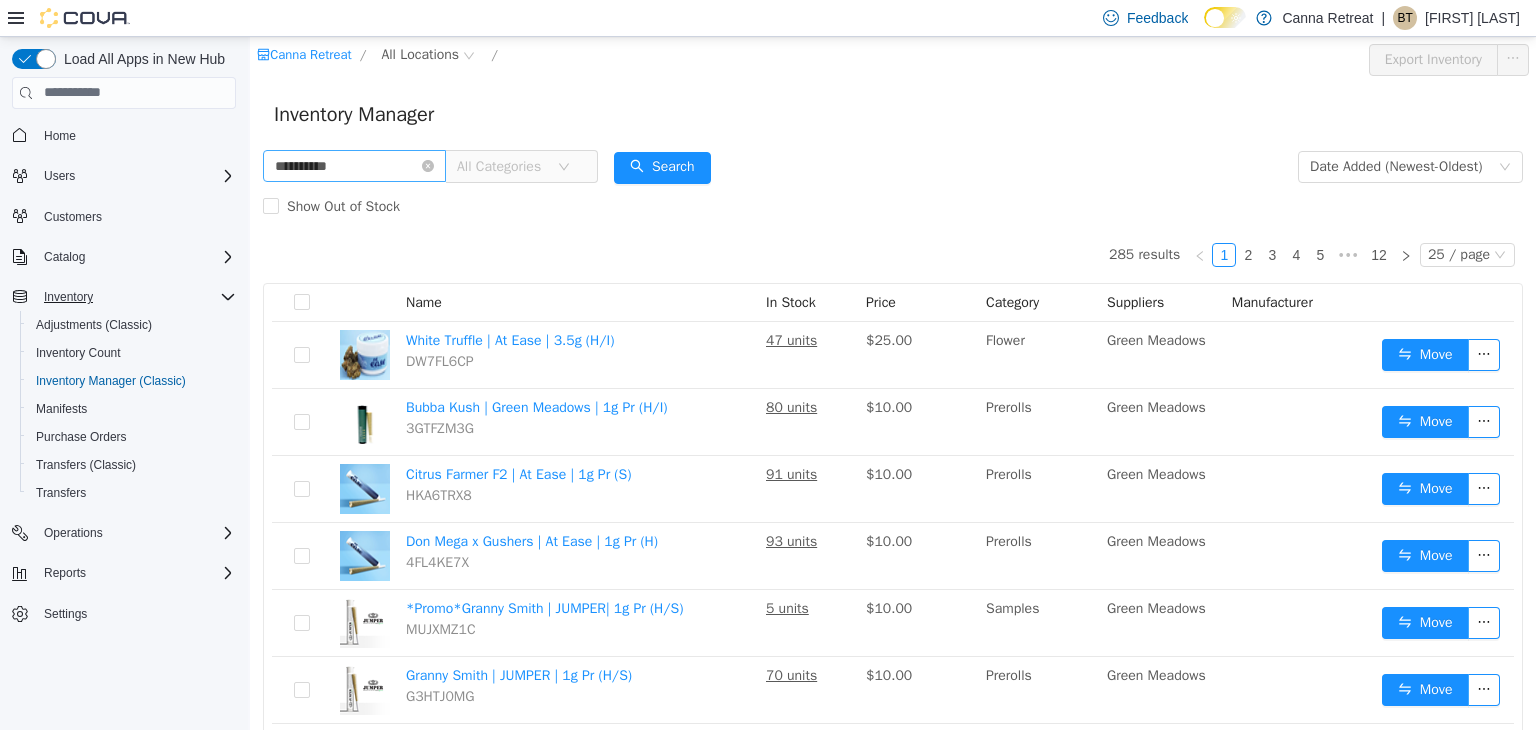 type on "**********" 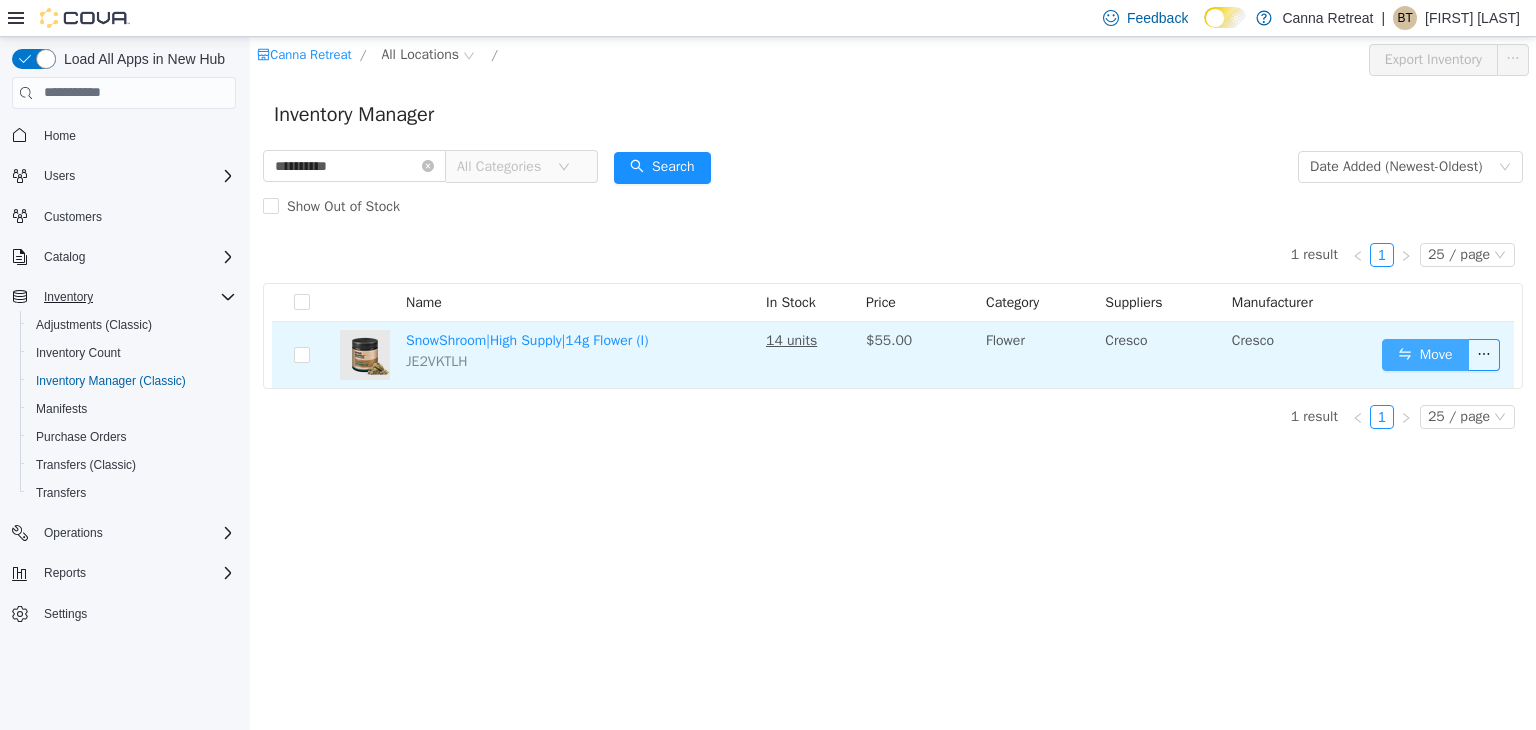 click on "Move" at bounding box center (1425, 354) 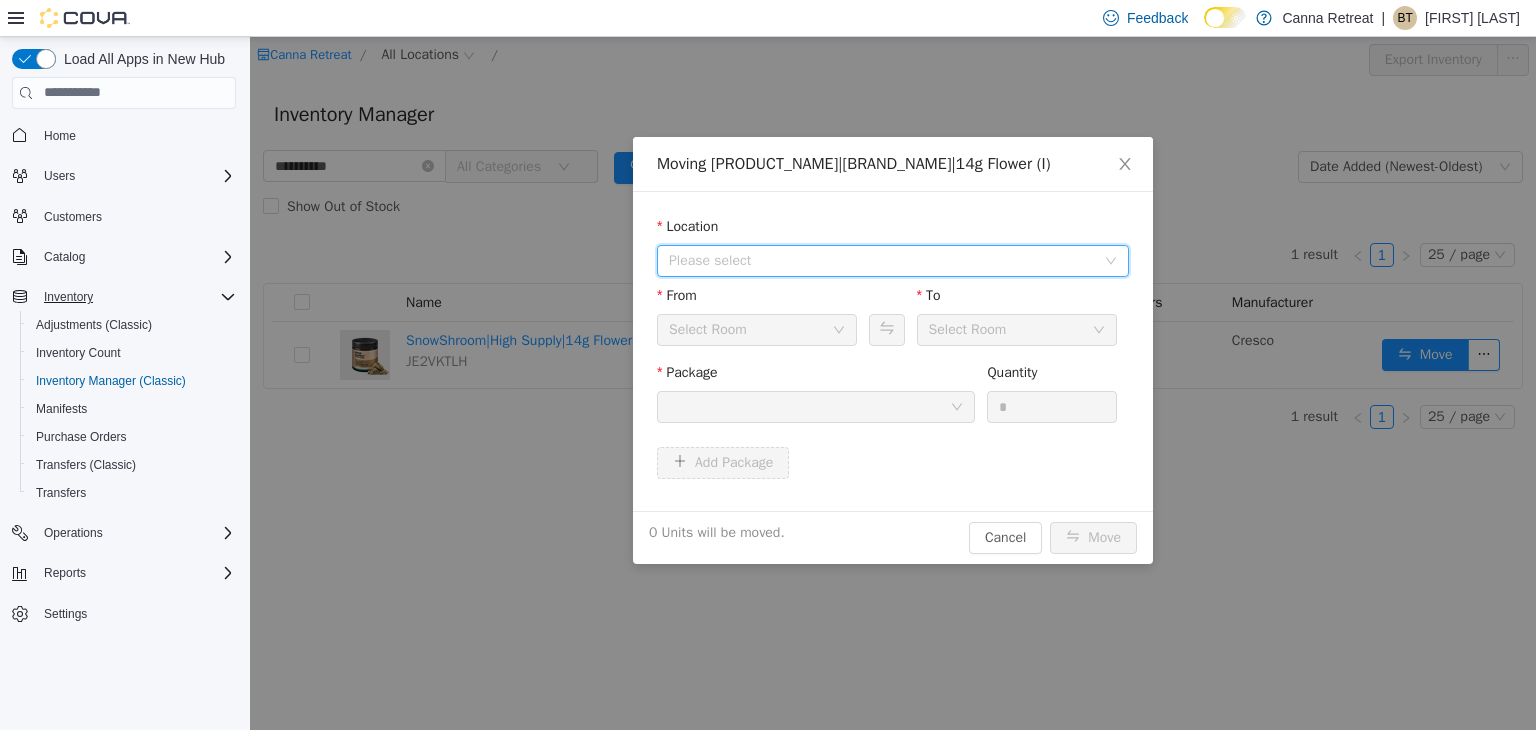 click on "Please select" at bounding box center [882, 260] 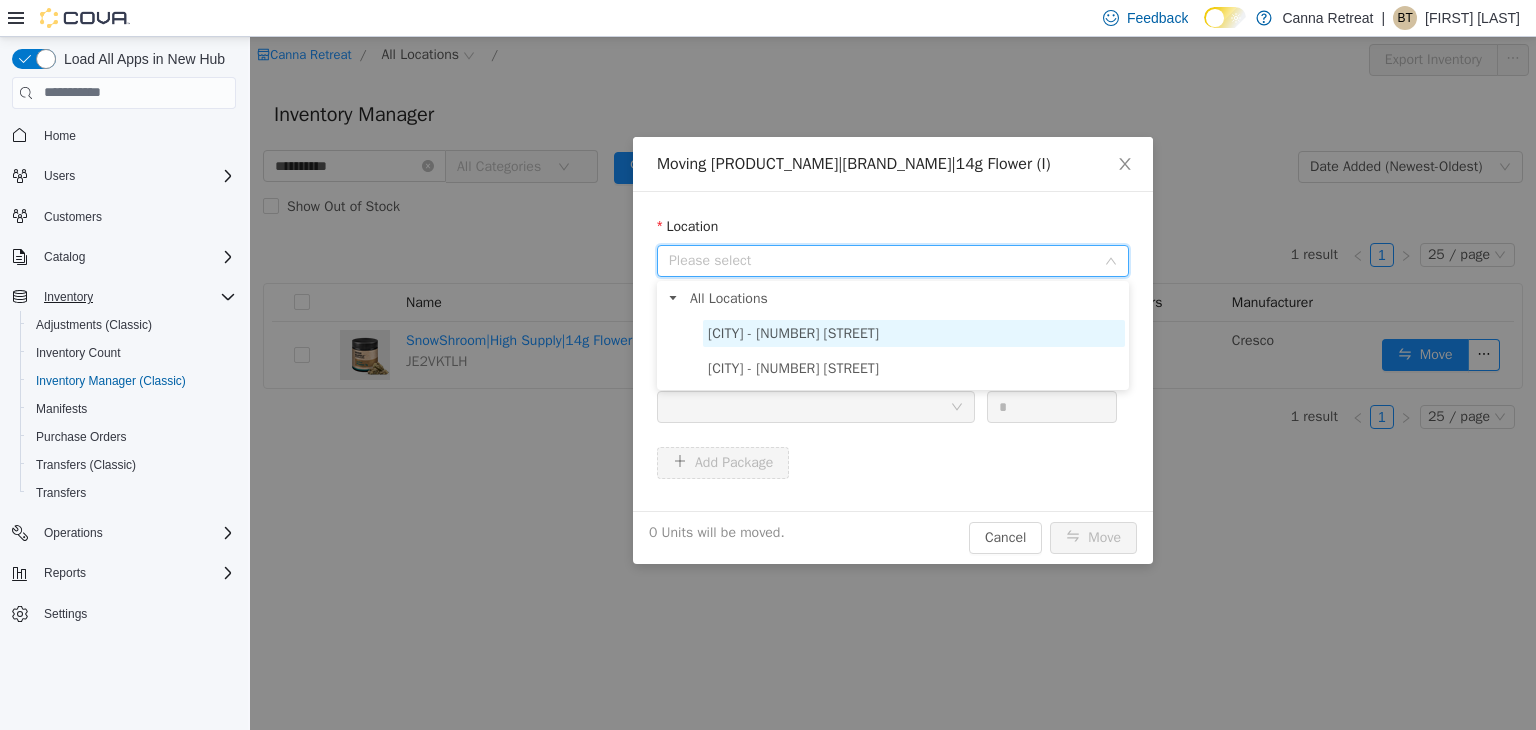 click on "[CITY] - [NUMBER] [STREET]" at bounding box center (793, 332) 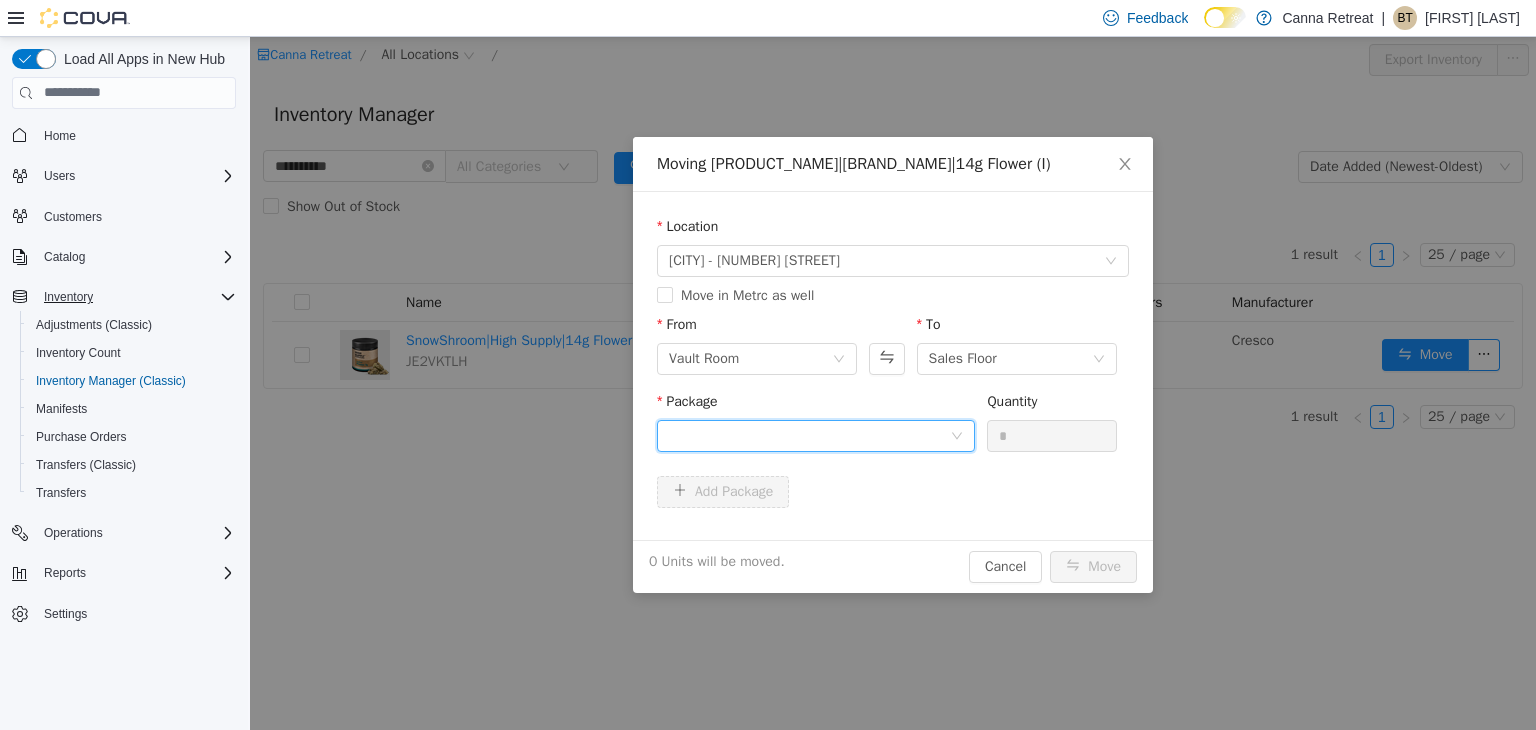 click at bounding box center (809, 435) 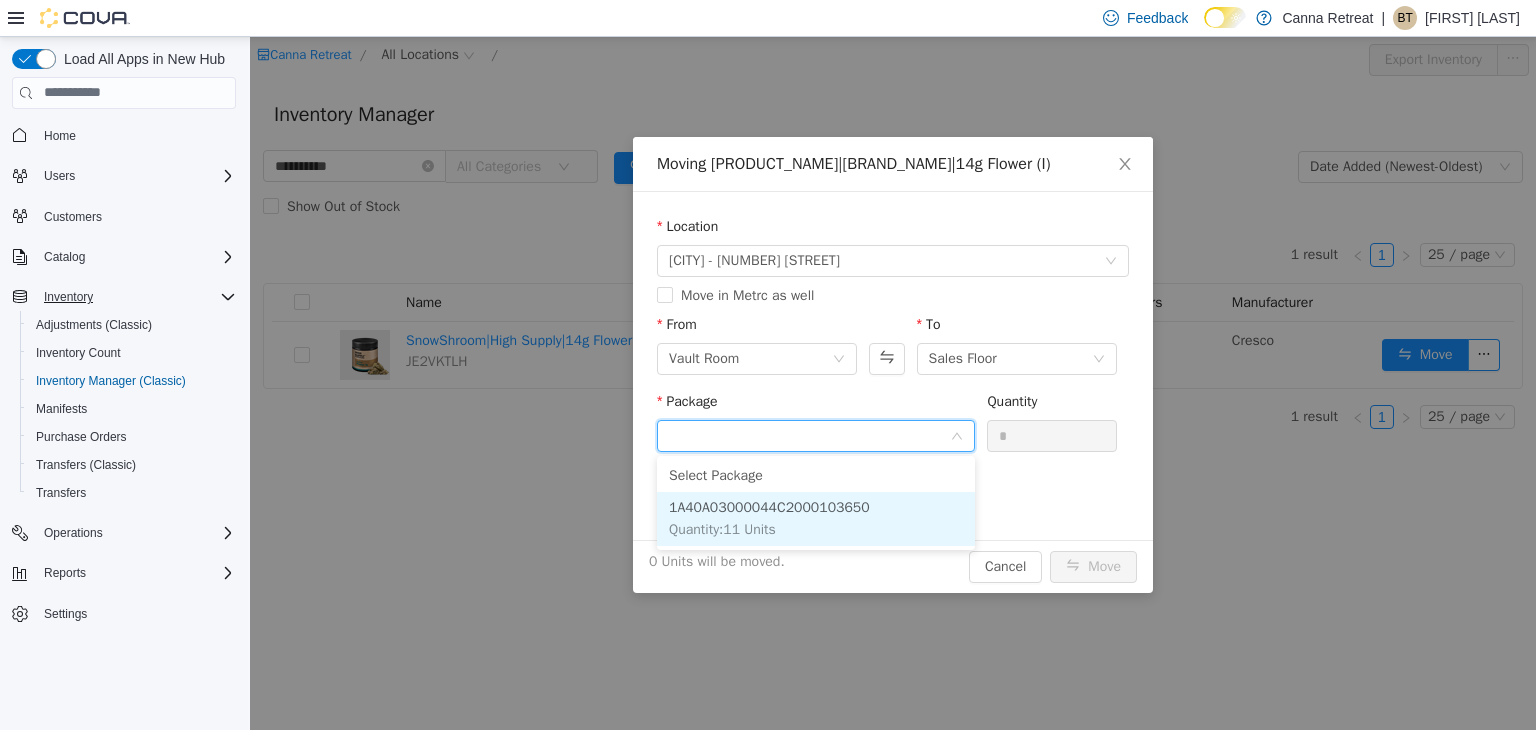click on "1A40A03000044C2000103650 Quantity :  11 Units" at bounding box center (816, 518) 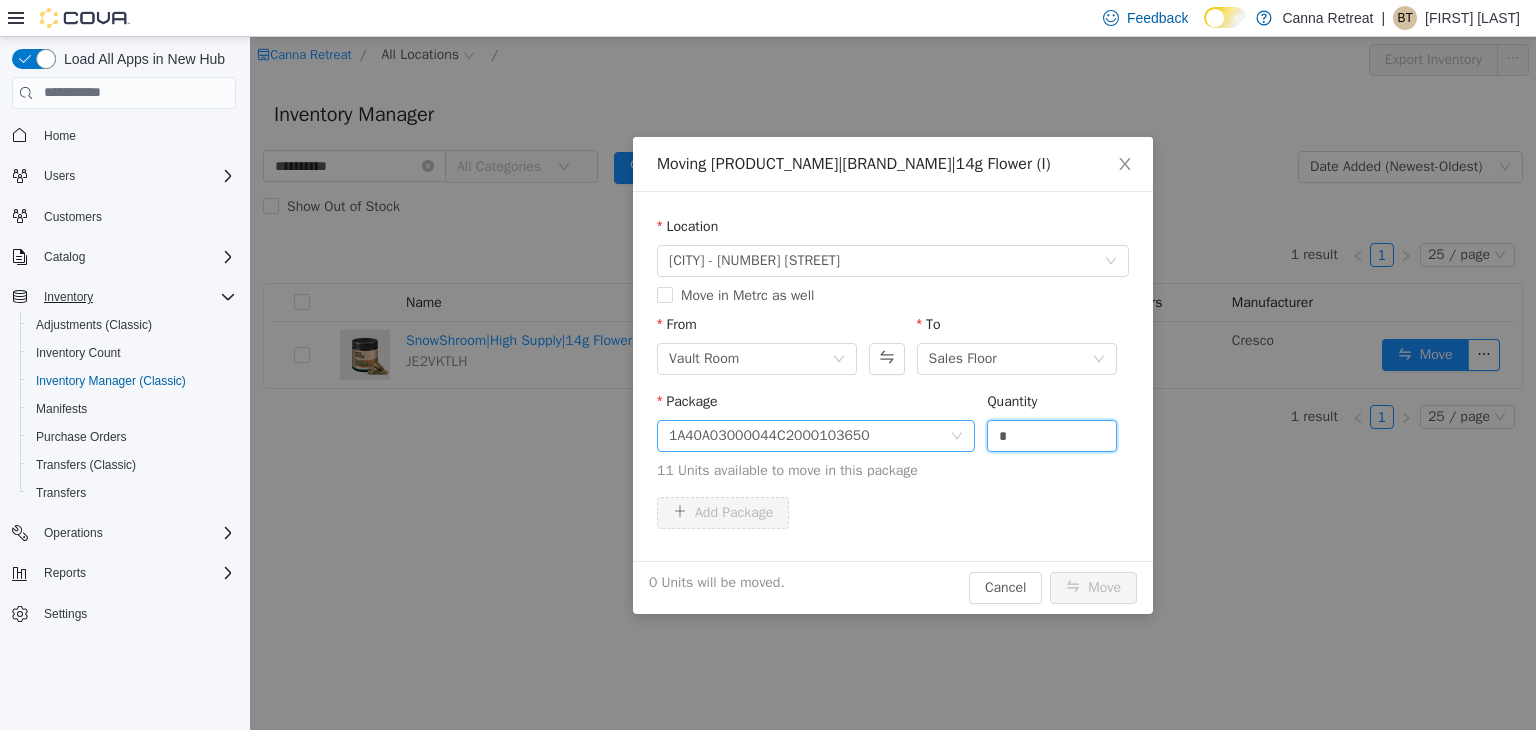 drag, startPoint x: 1016, startPoint y: 442, endPoint x: 960, endPoint y: 447, distance: 56.22277 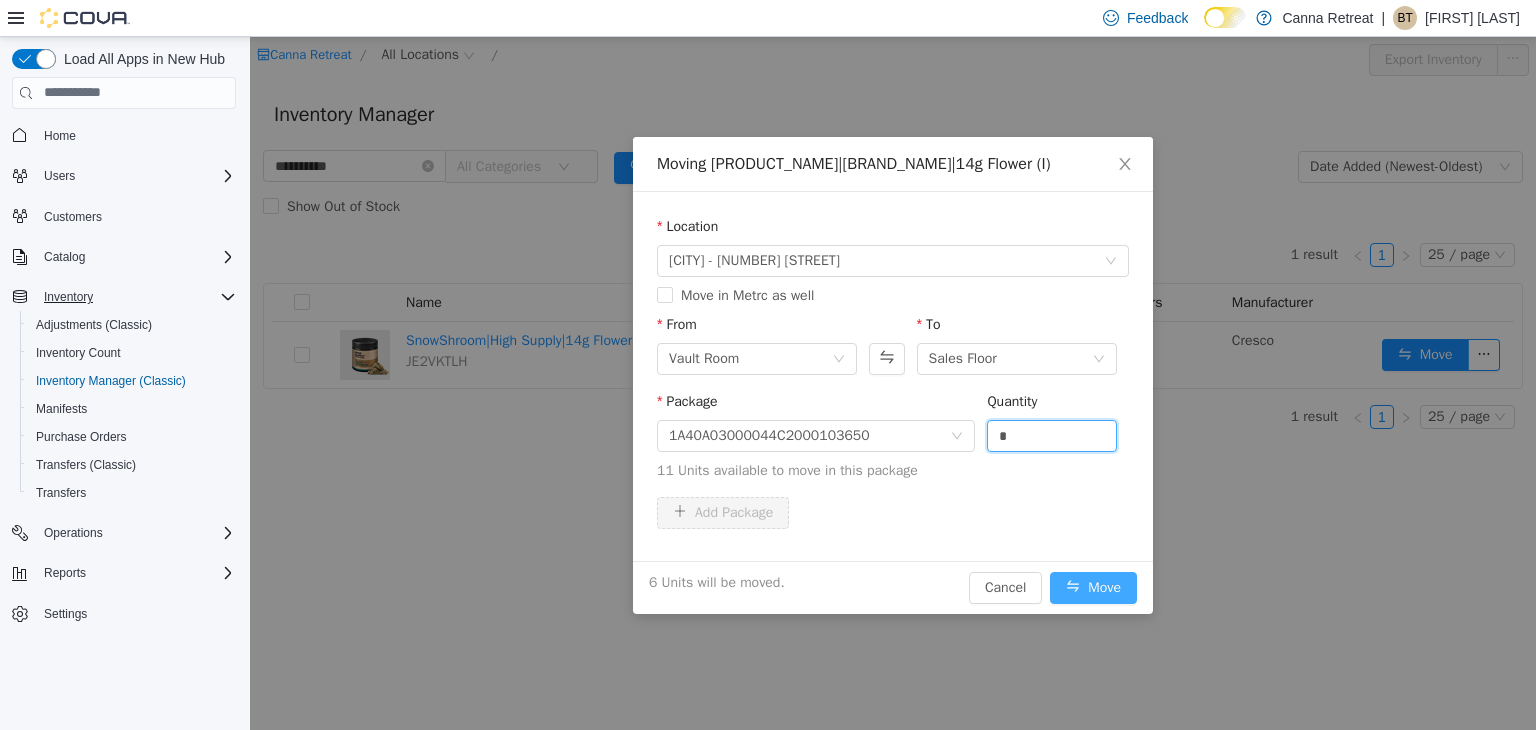 type on "*" 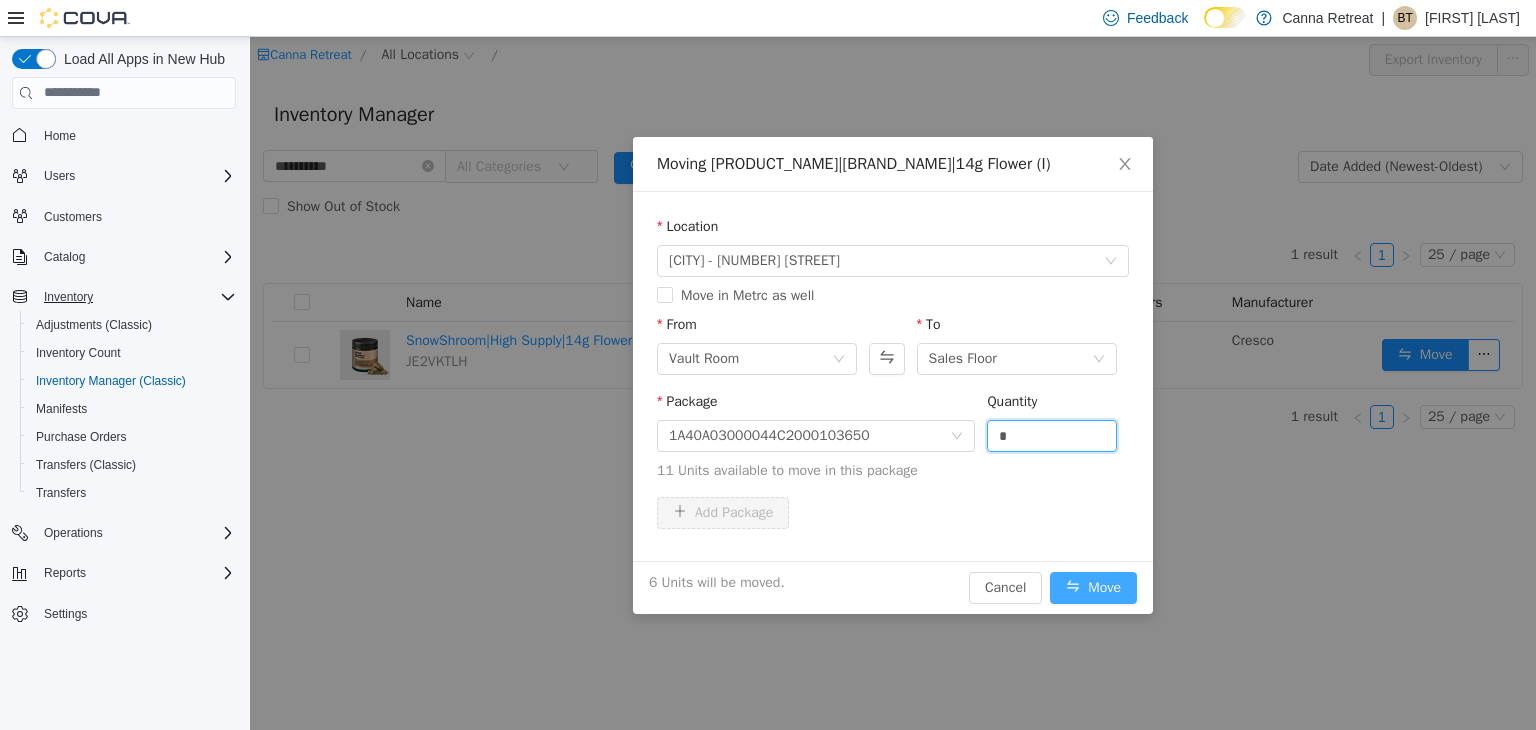 click on "Move" at bounding box center [1093, 587] 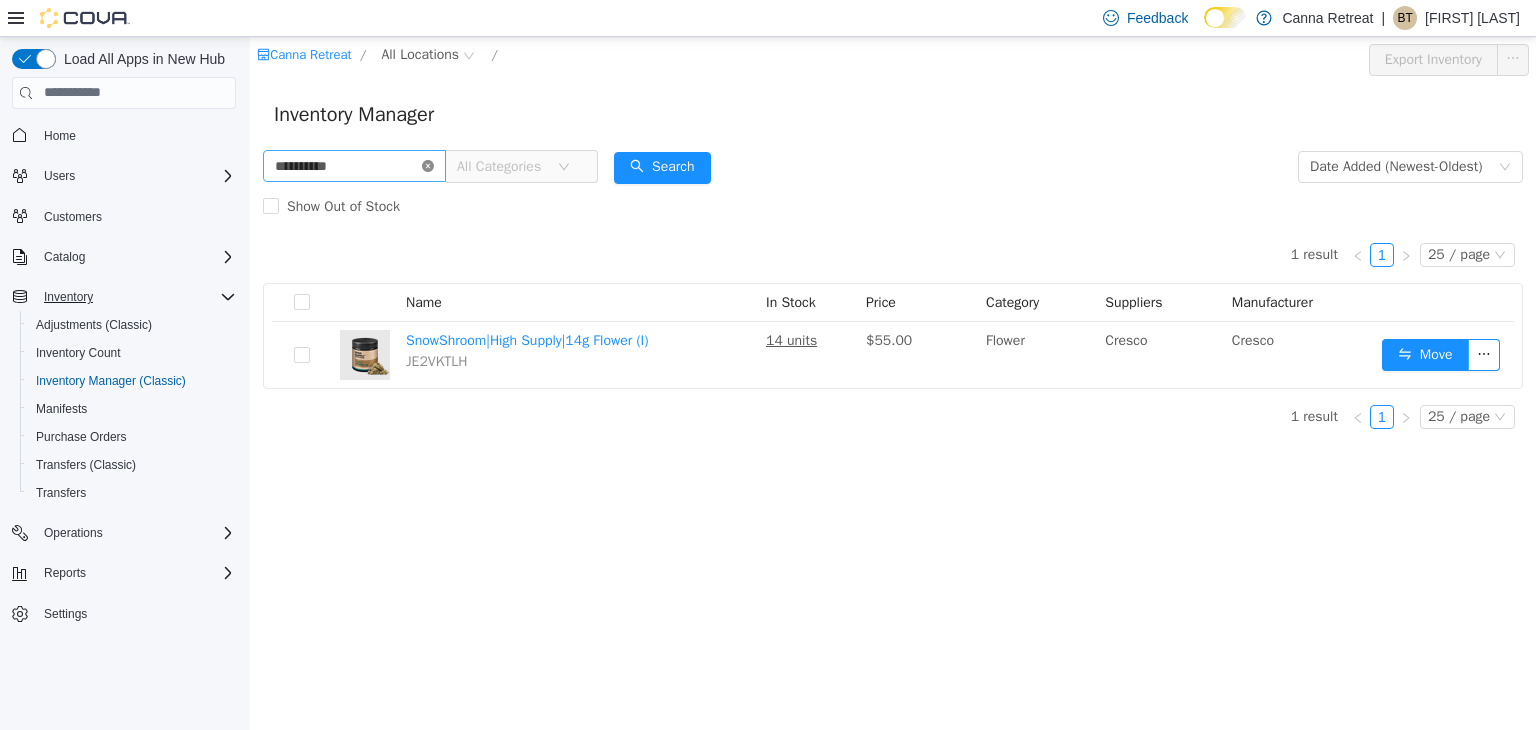 click 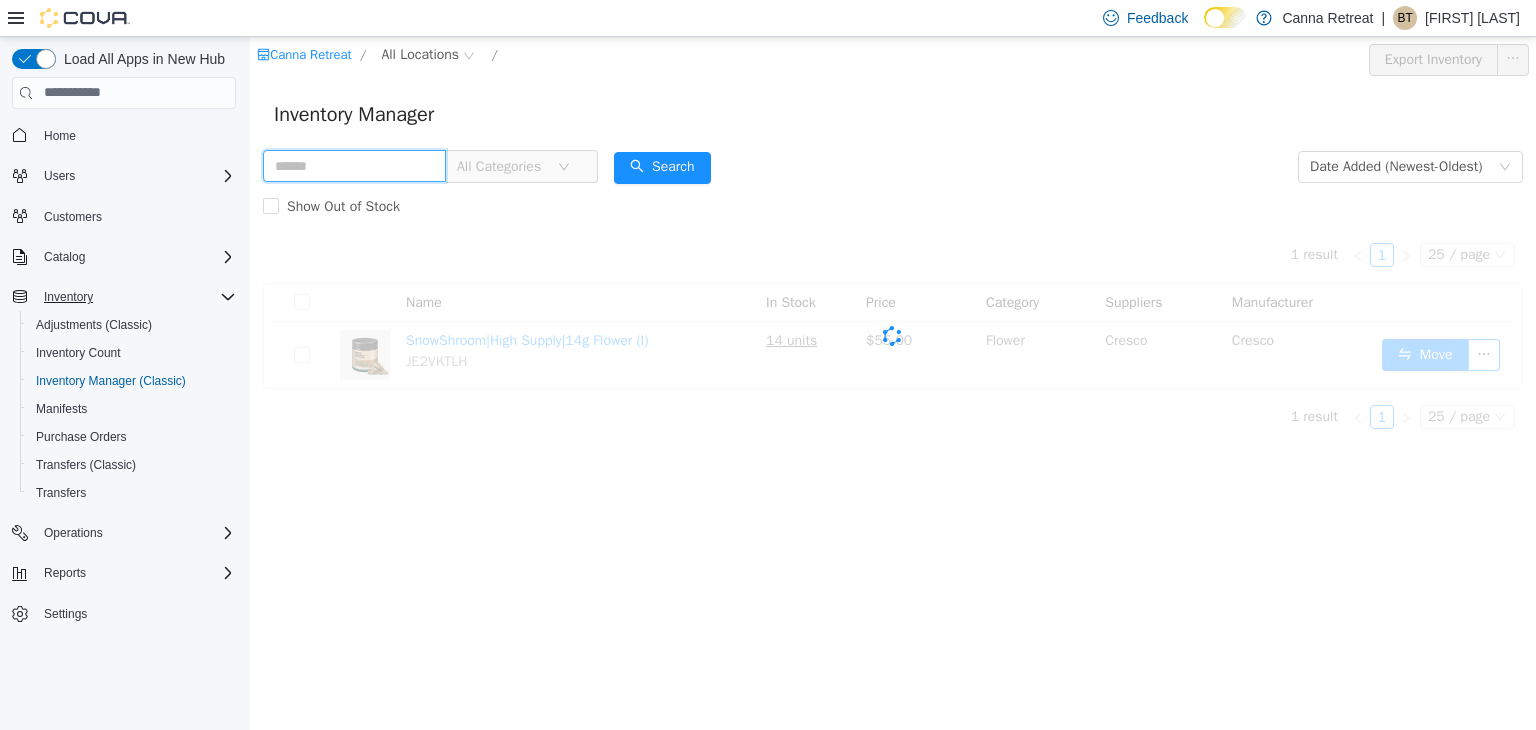 click at bounding box center (354, 165) 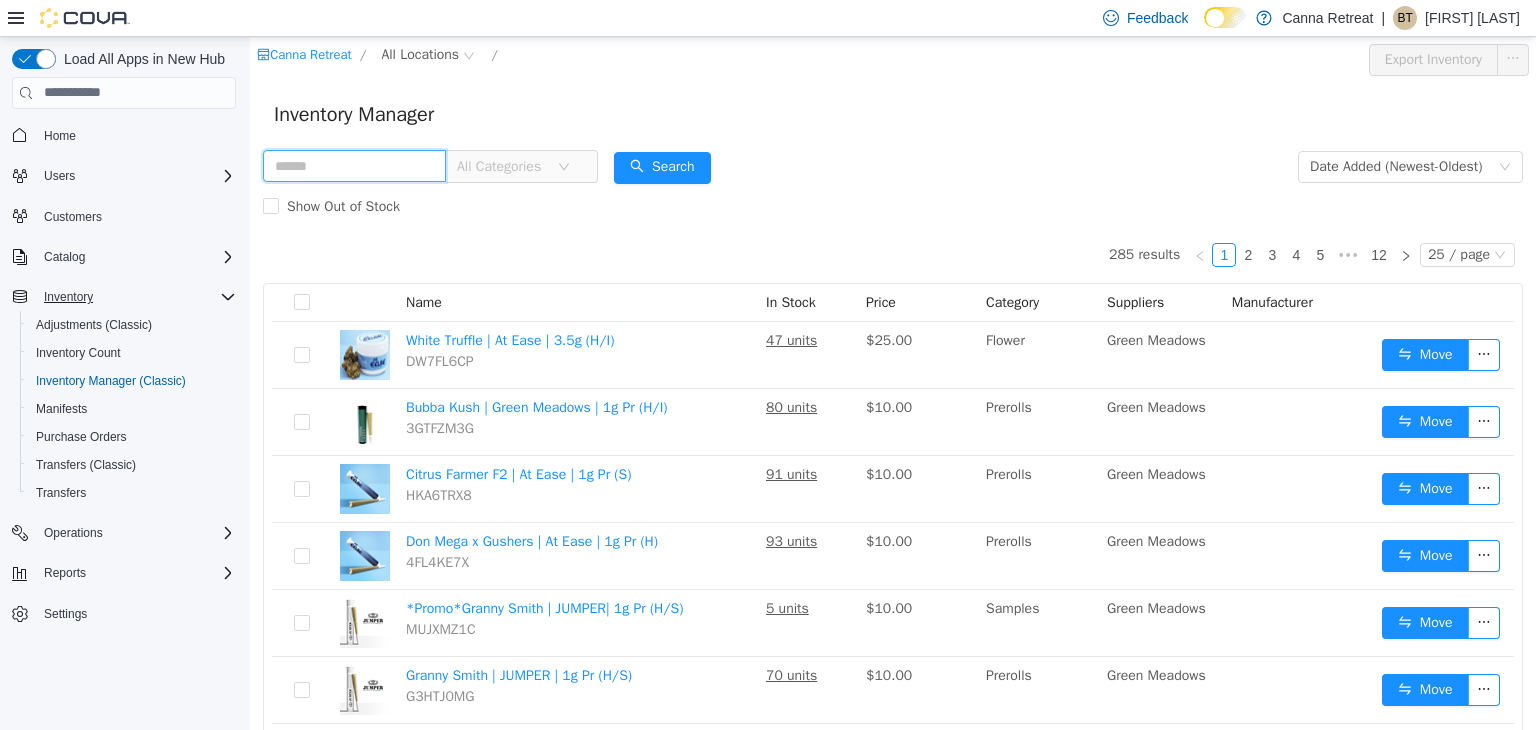 click at bounding box center (354, 165) 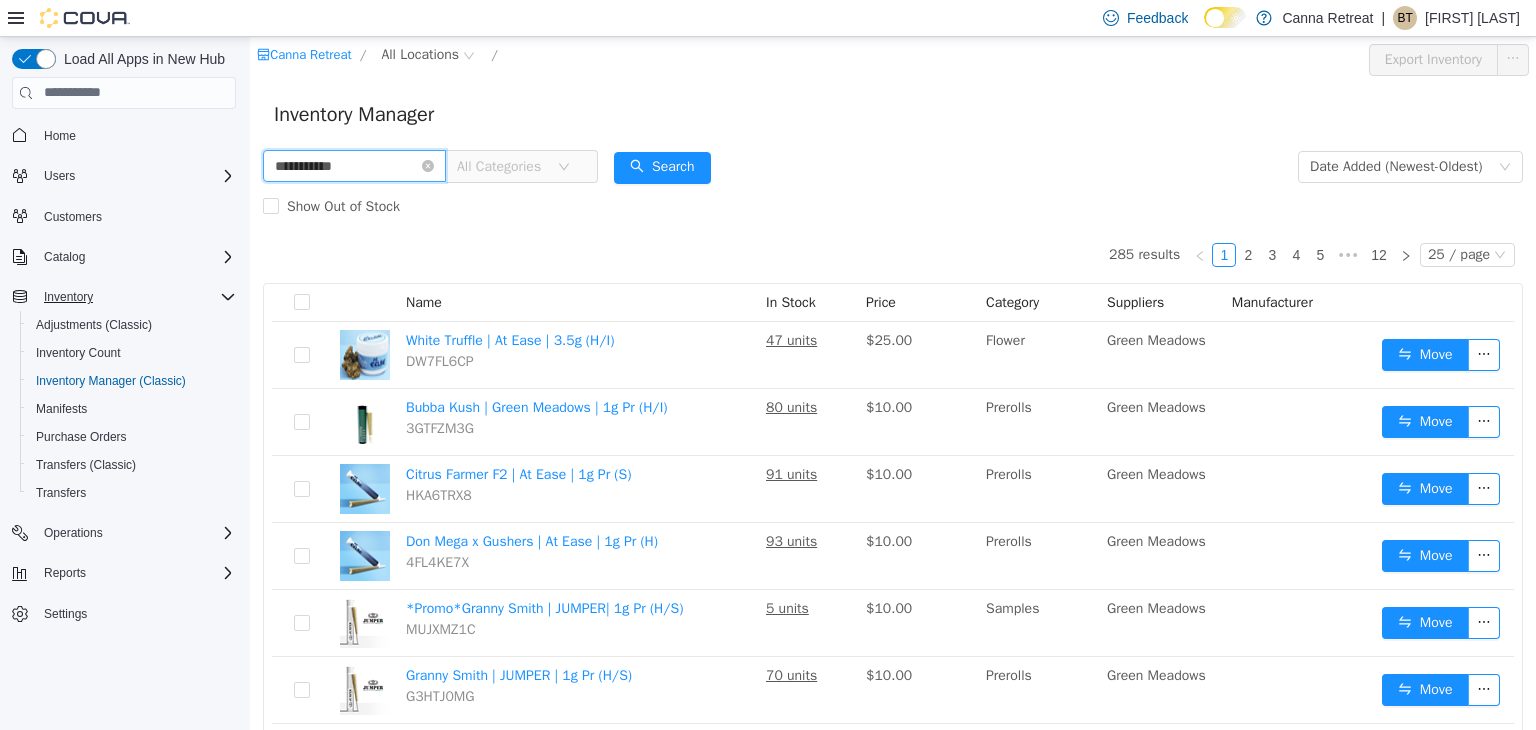 type on "**********" 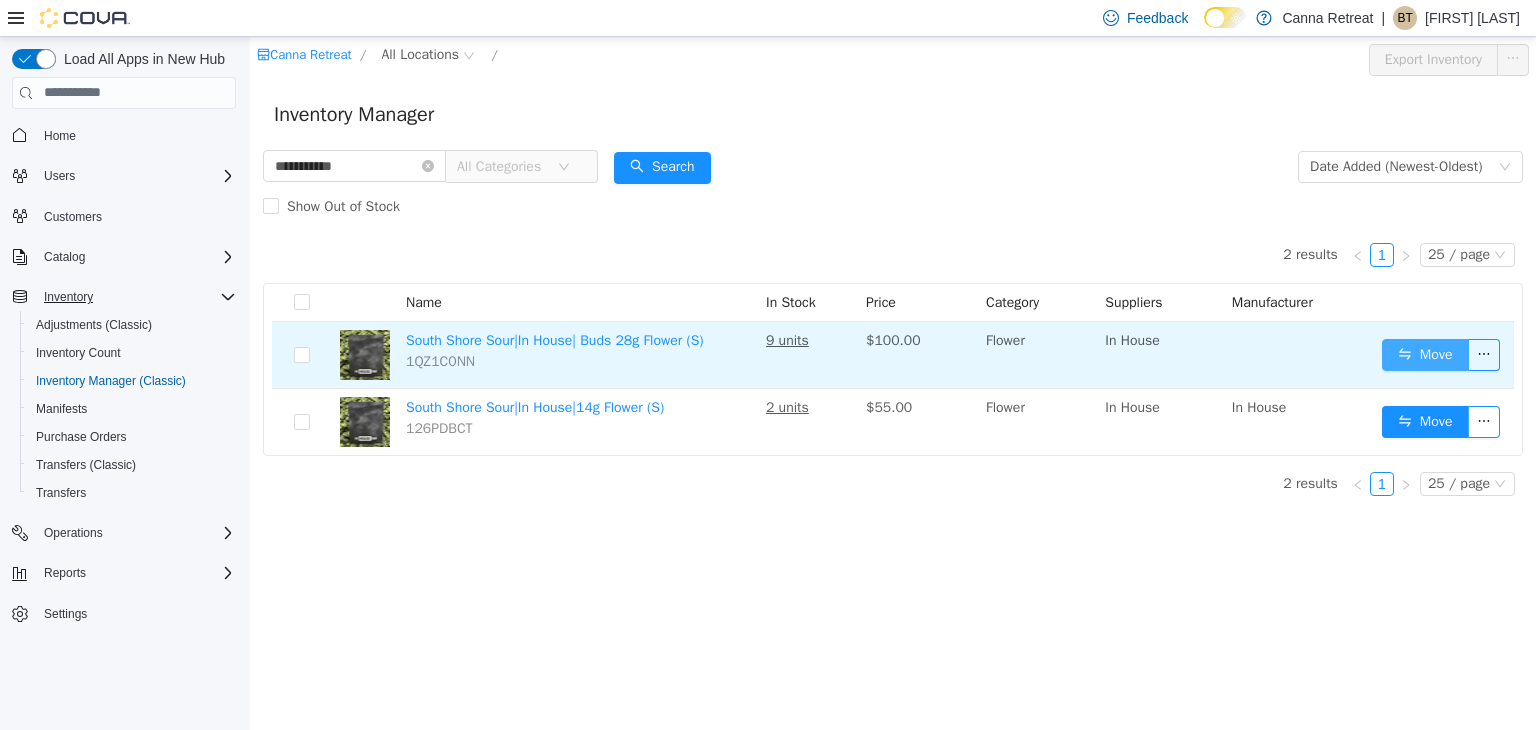 click on "Move" at bounding box center (1425, 354) 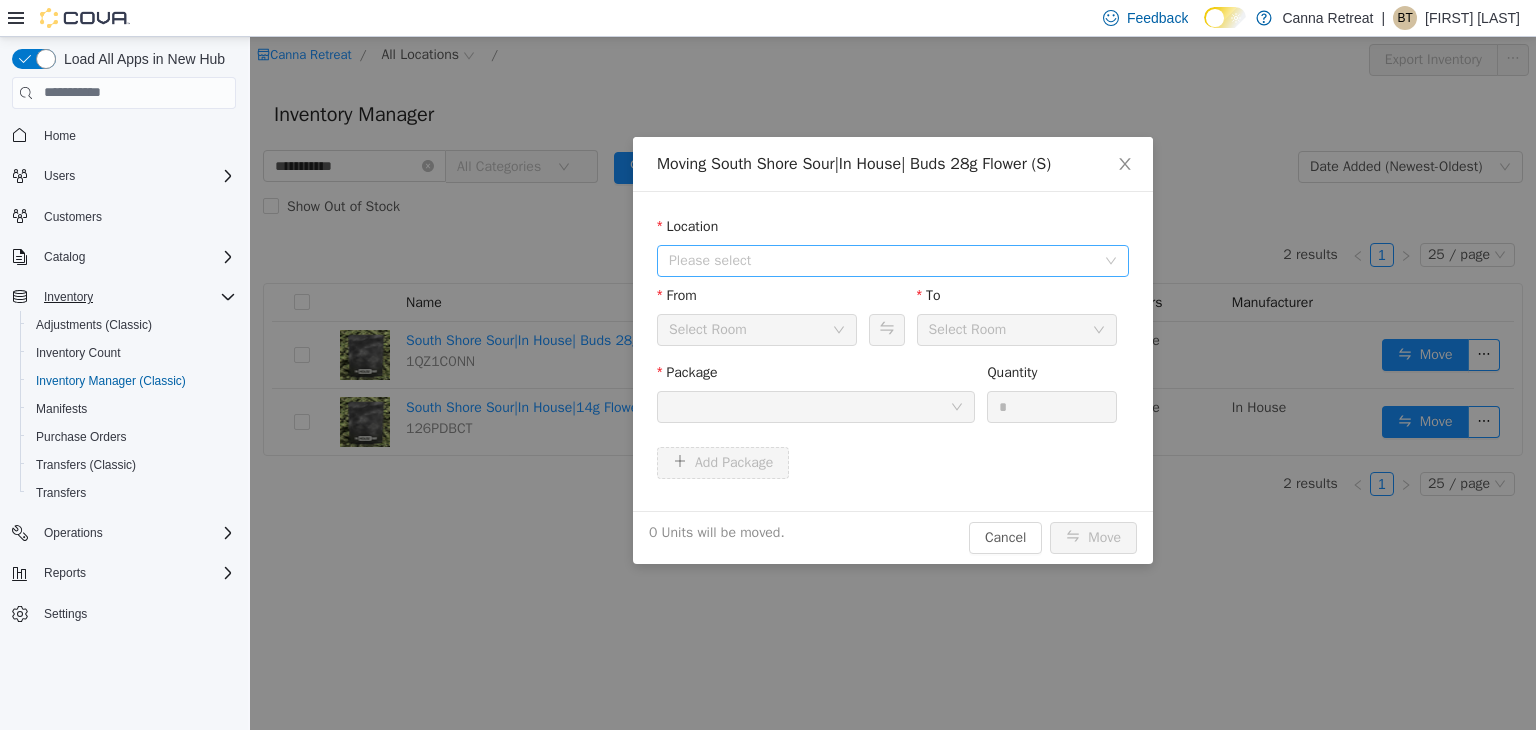 click on "Please select" at bounding box center [882, 260] 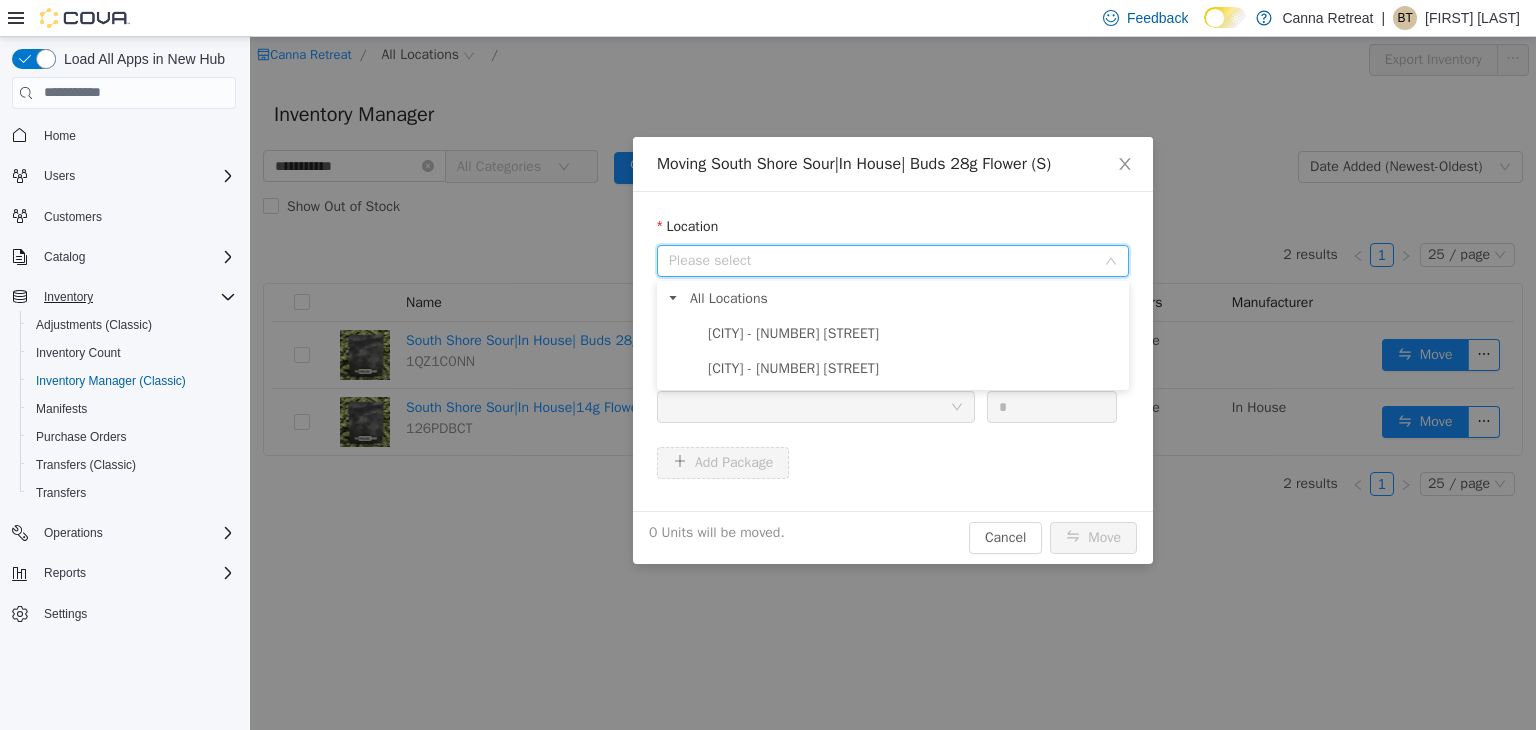 click on "[CITY] - [NUMBER] [STREET] [CITY] - [NUMBER] [STREET]" at bounding box center (893, 350) 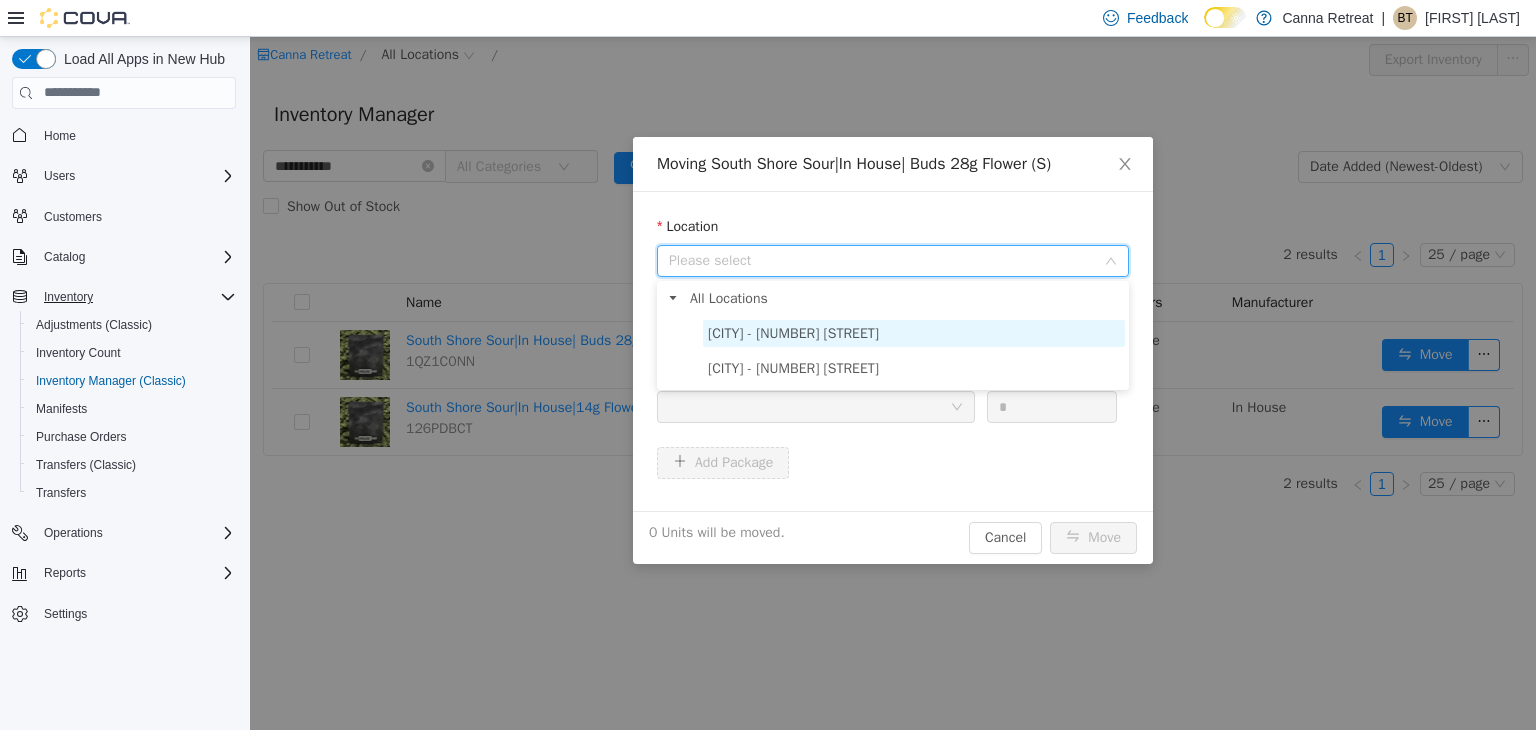click on "[CITY] - [NUMBER] [STREET]" at bounding box center (914, 332) 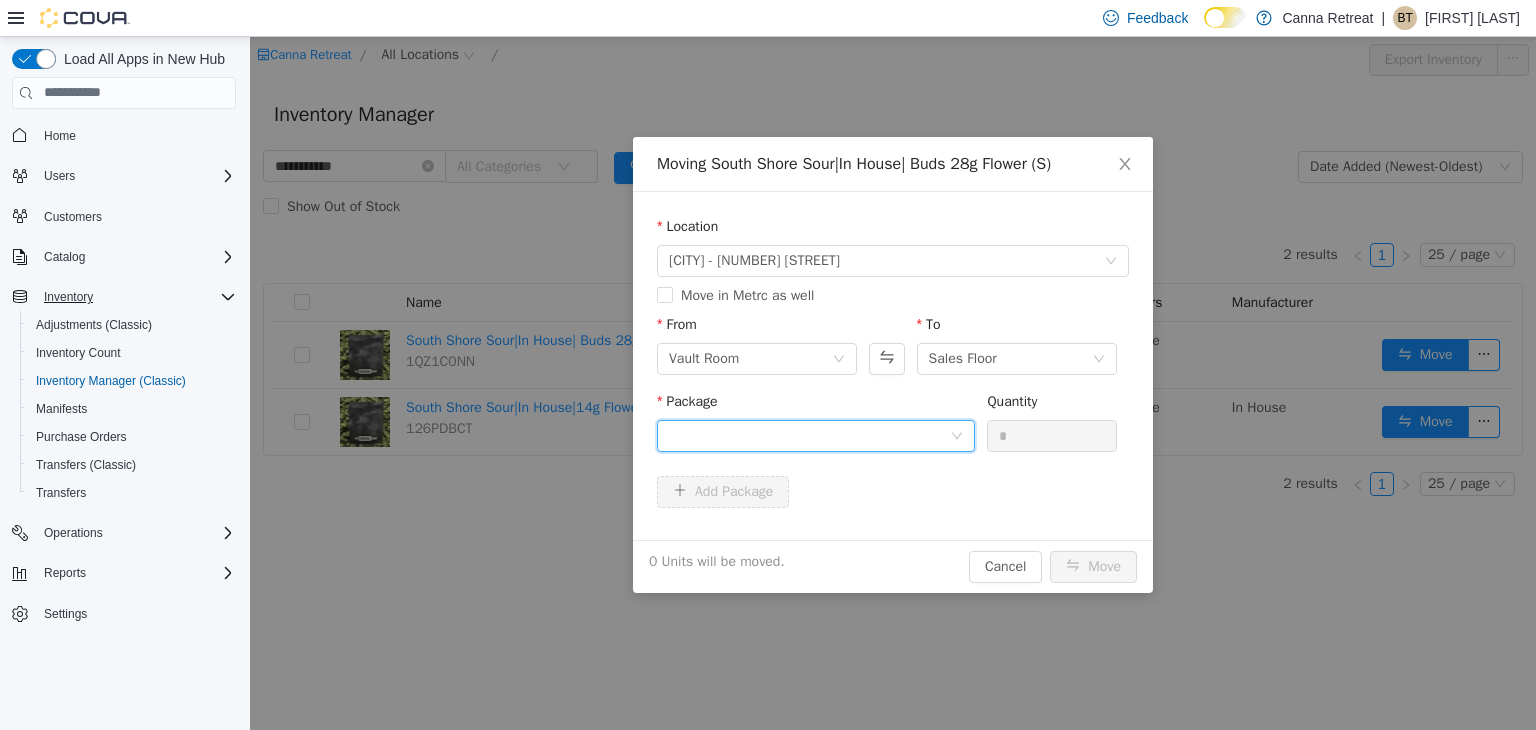 click at bounding box center (809, 435) 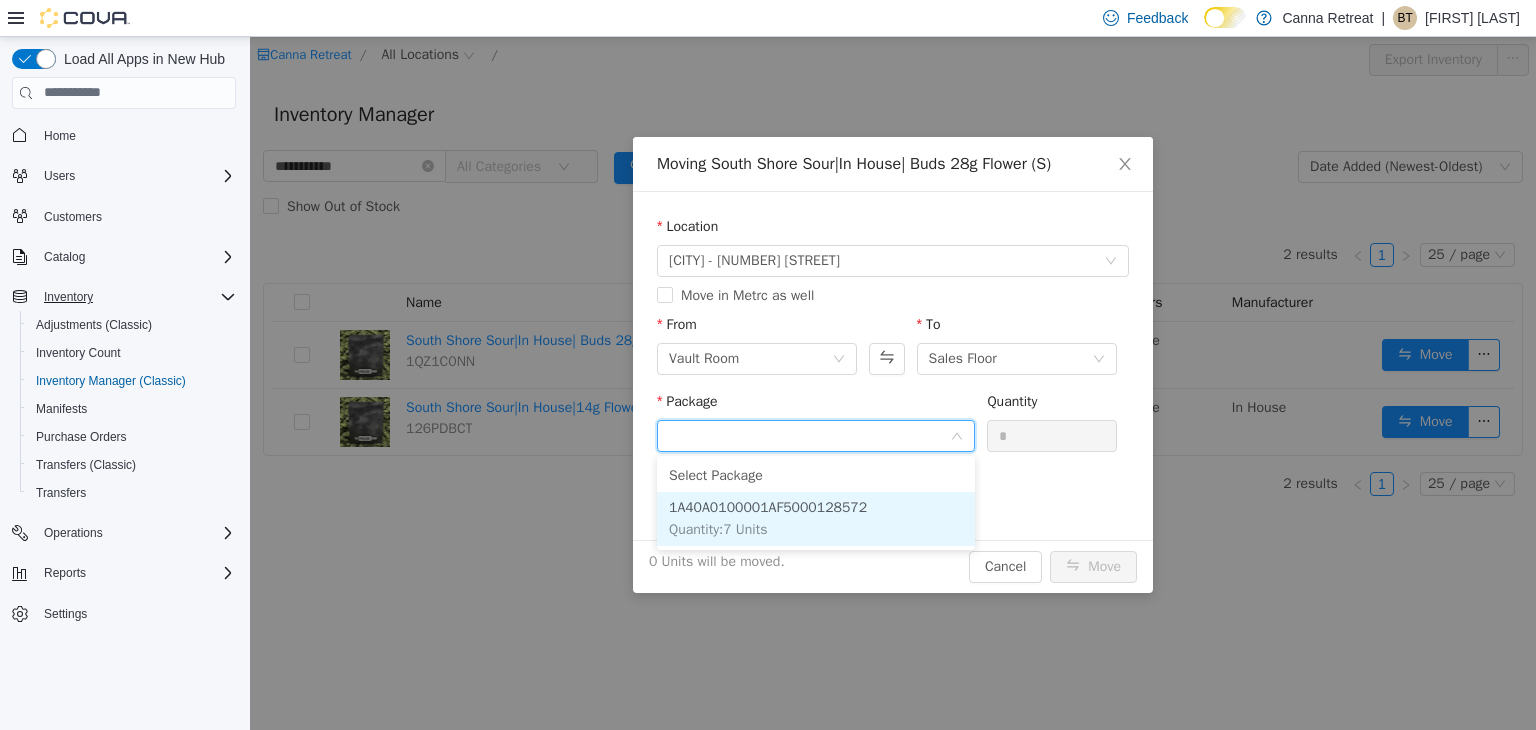 click on "1A40A0100001AF5000128572 Quantity :  7 Units" at bounding box center [816, 518] 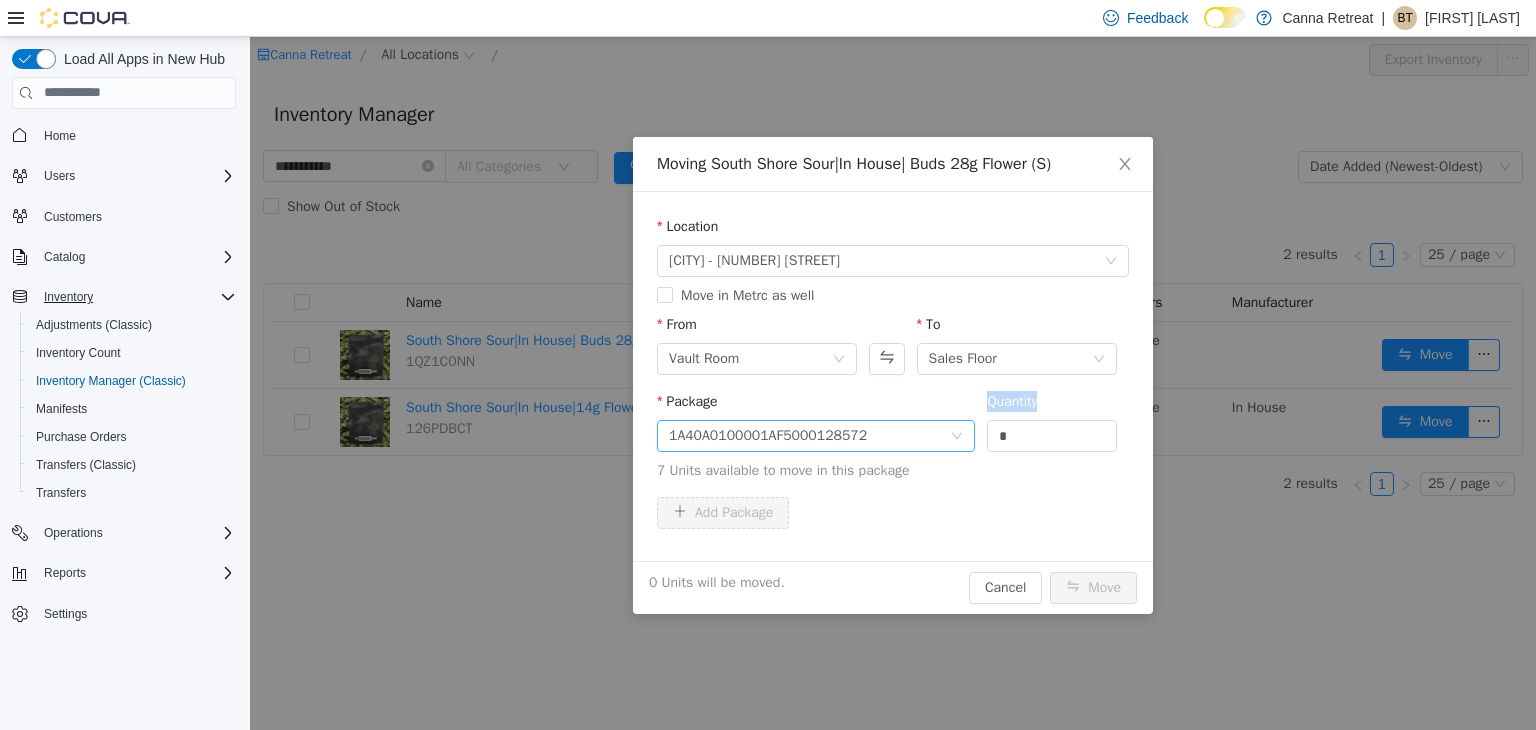 drag, startPoint x: 1032, startPoint y: 451, endPoint x: 964, endPoint y: 442, distance: 68.593 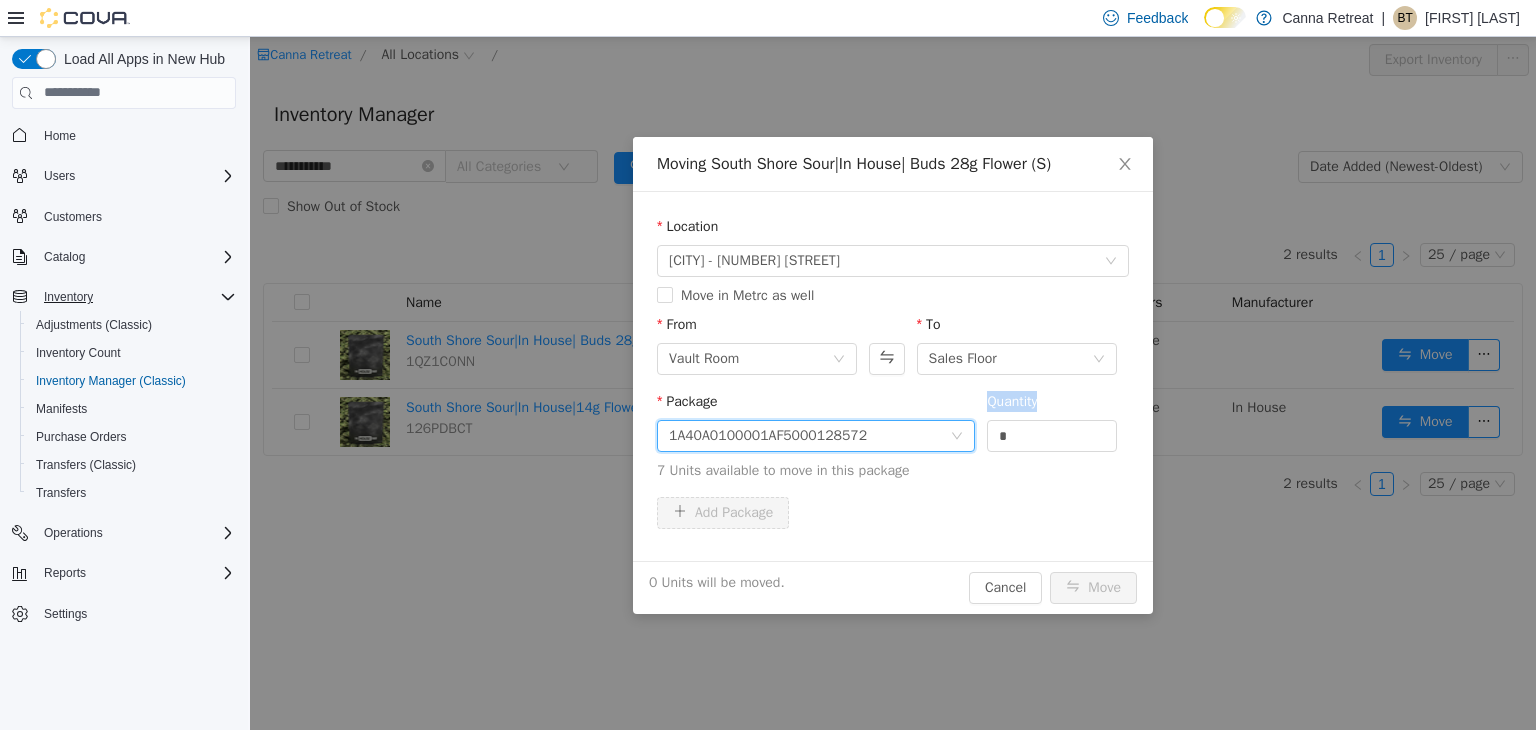 click on "1A40A0100001AF5000128572" at bounding box center (816, 435) 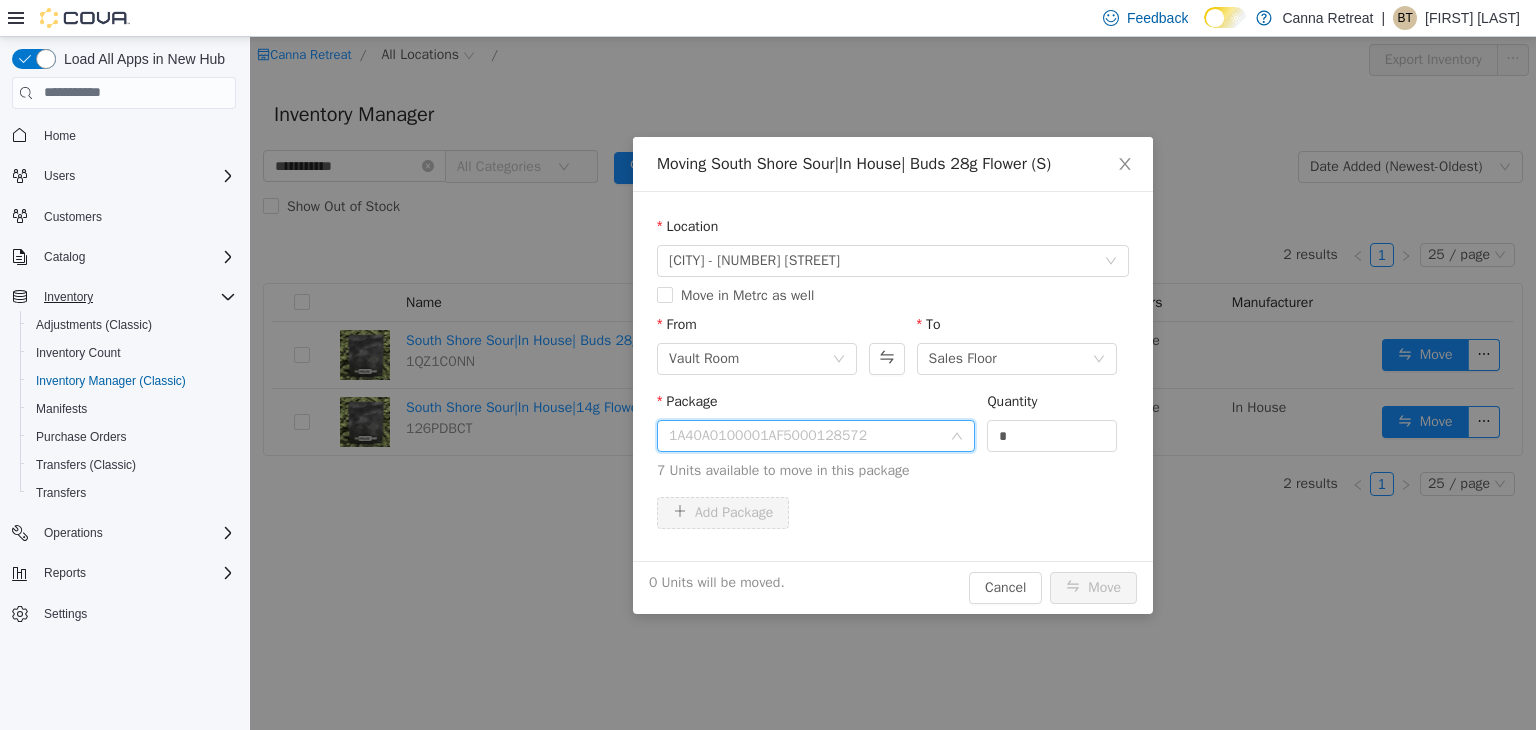type on "*" 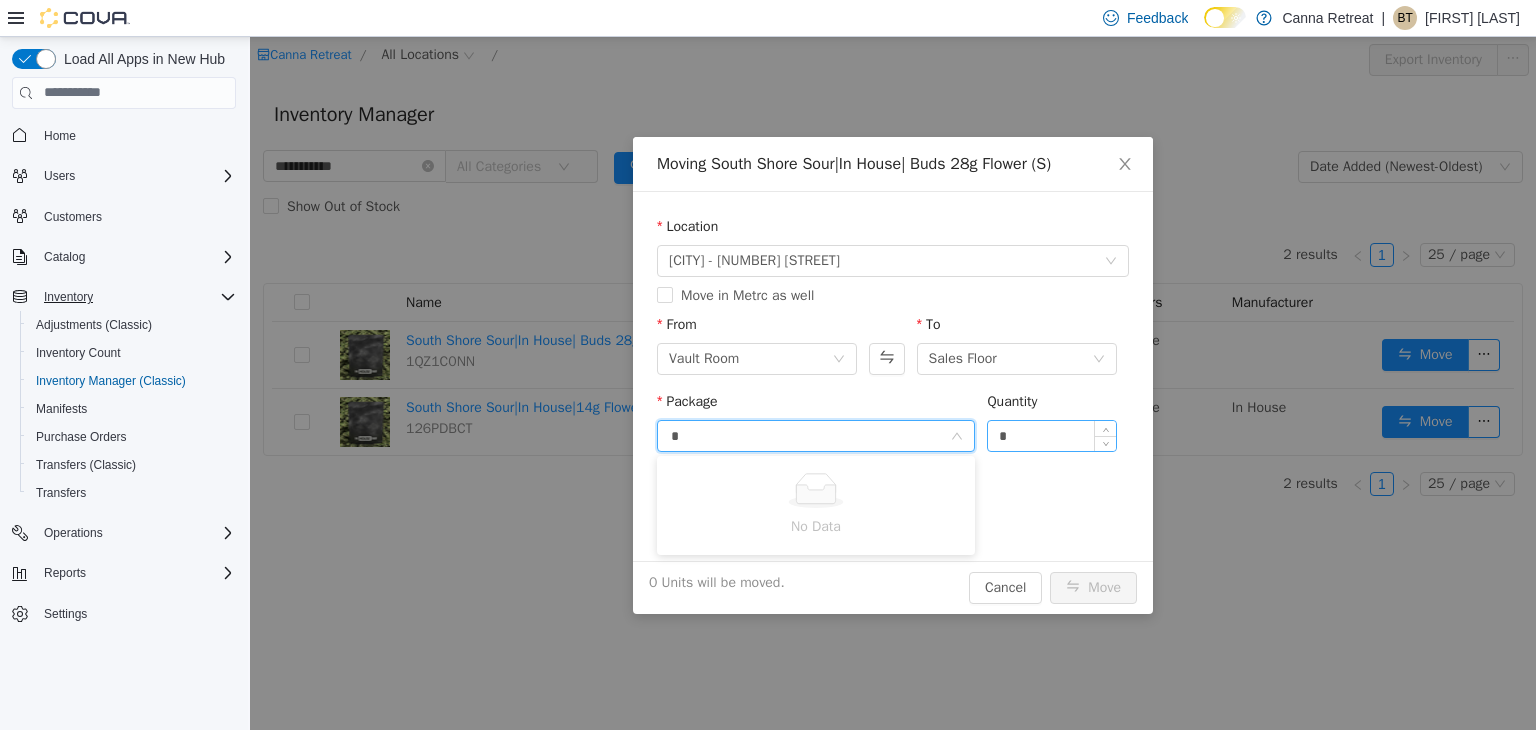 type 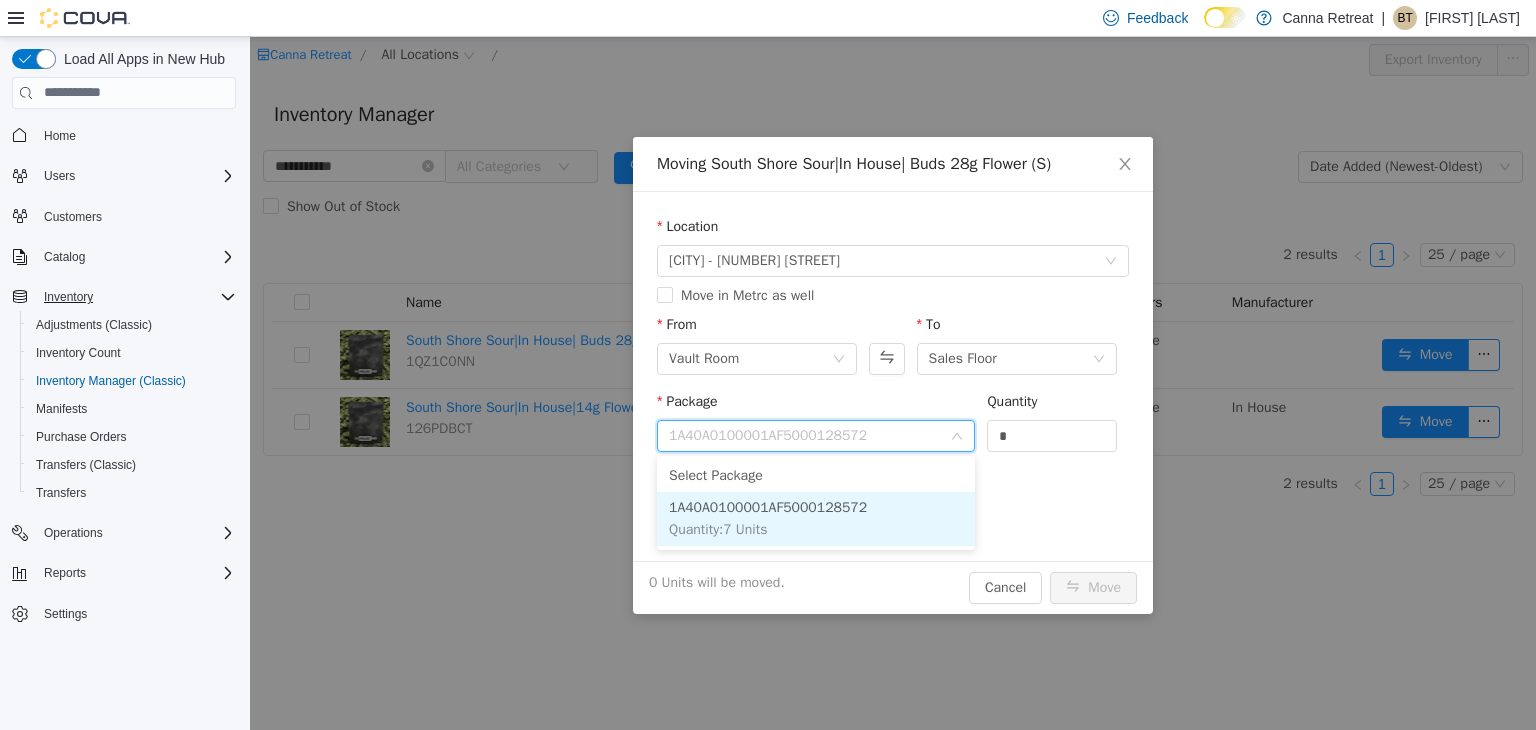 click on "1A40A0100001AF5000128572 Quantity :  7 Units" at bounding box center (816, 518) 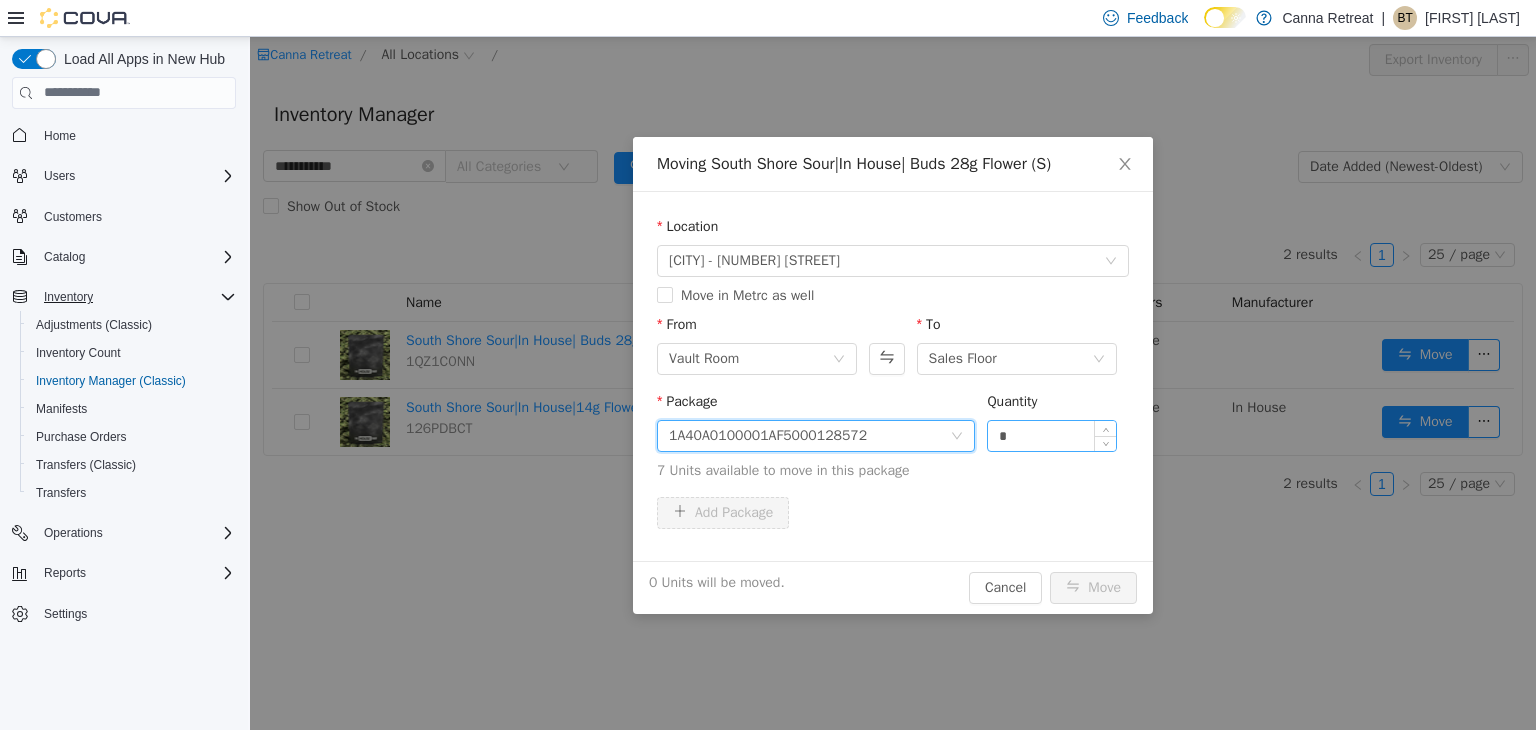 click on "*" at bounding box center (1052, 435) 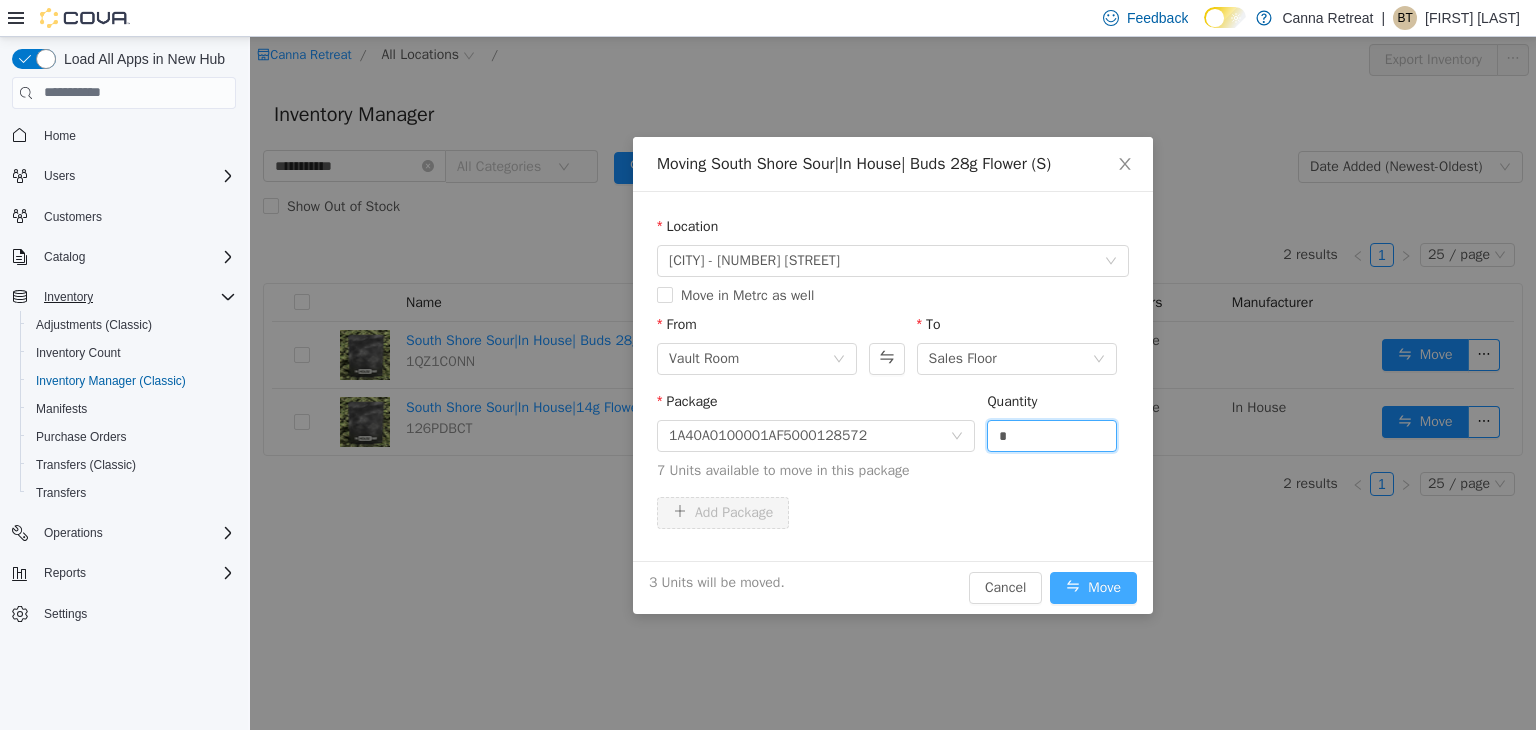 type on "*" 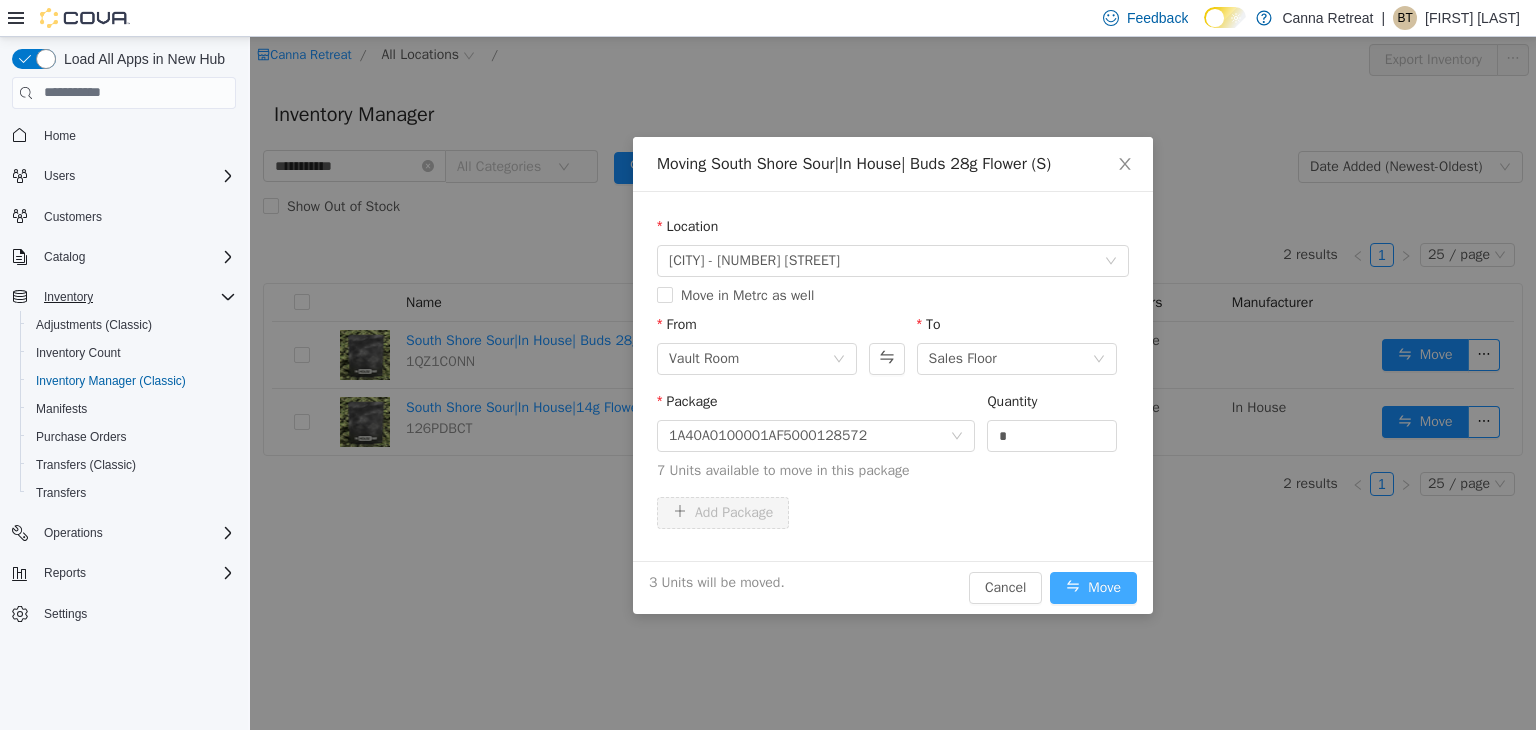 click on "Move" at bounding box center (1093, 587) 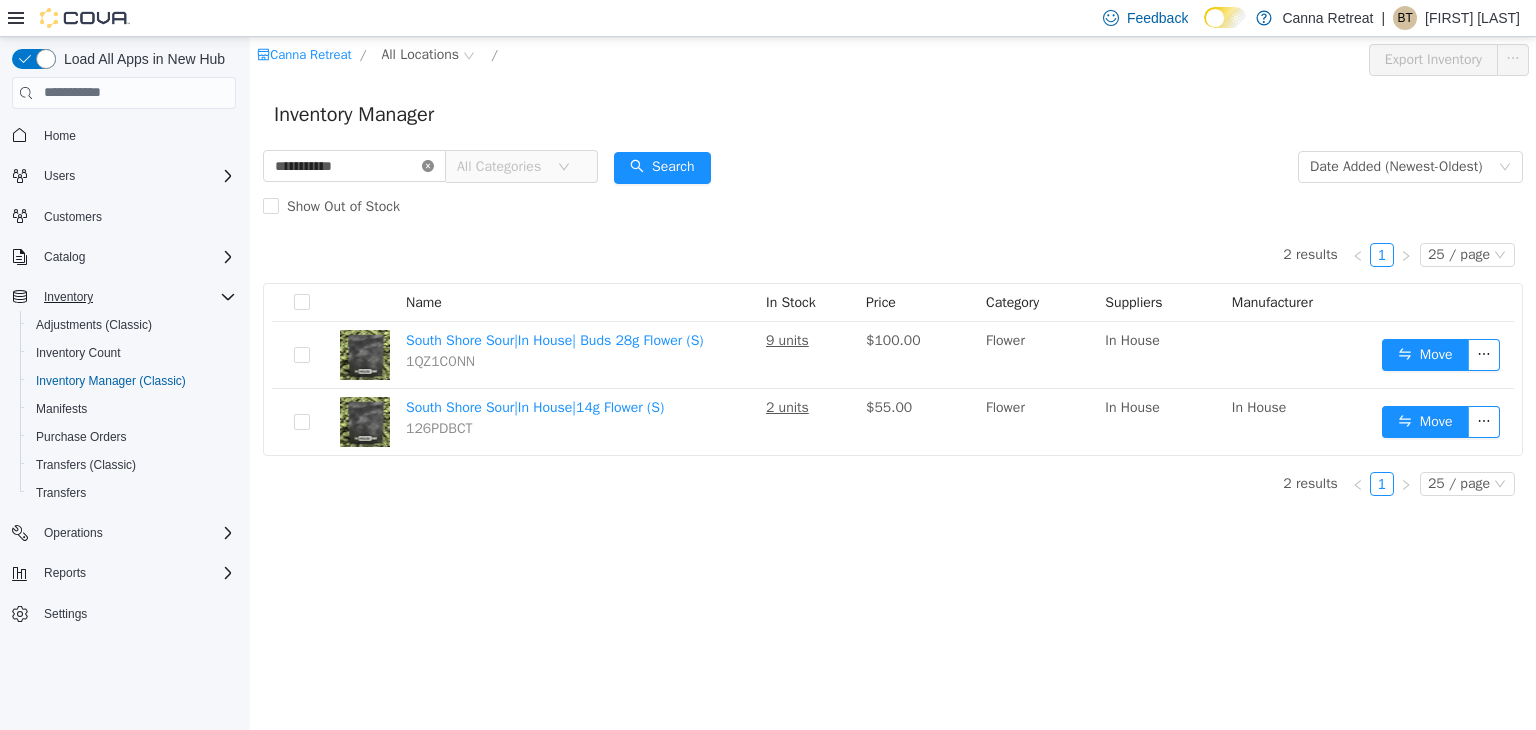 click 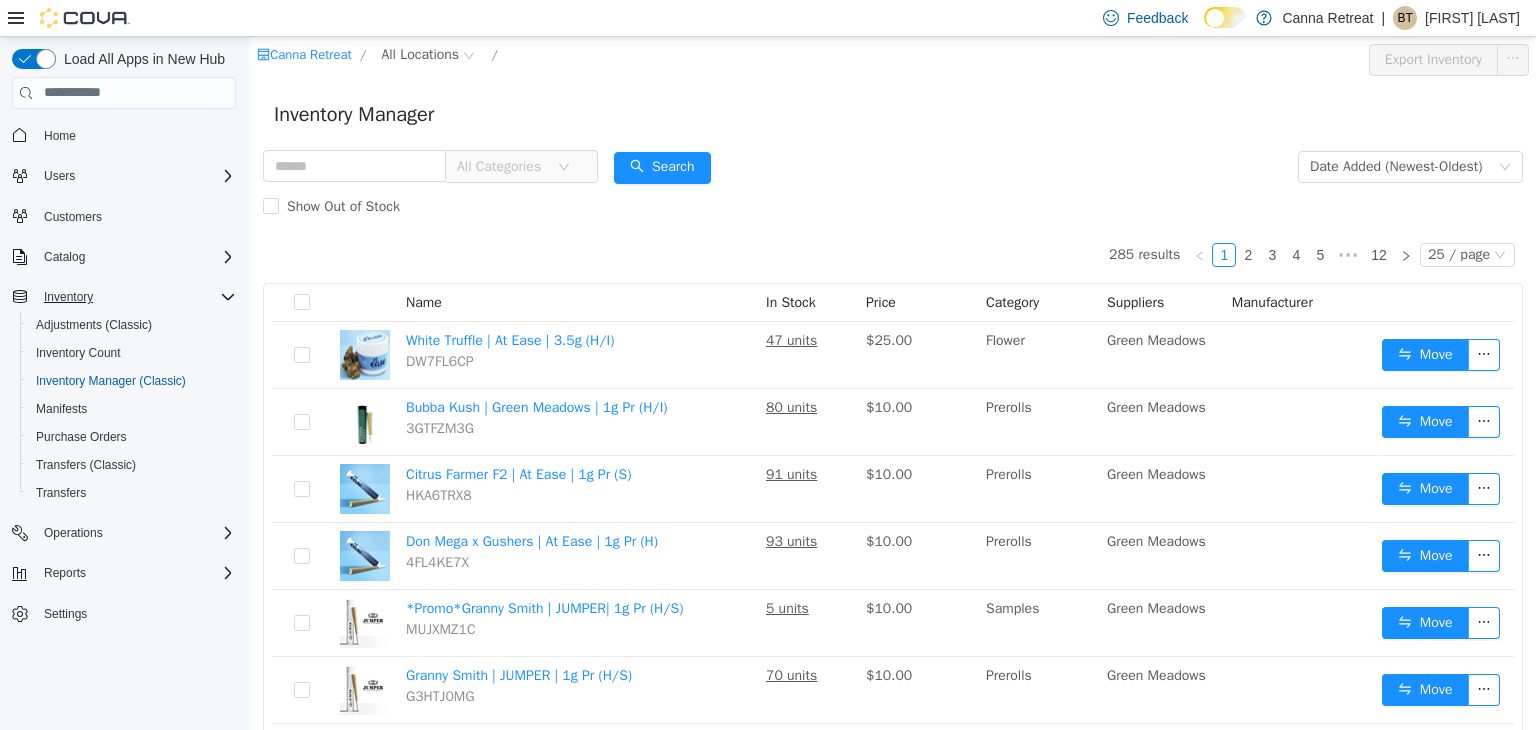 click on "Inventory Manager" at bounding box center (893, 114) 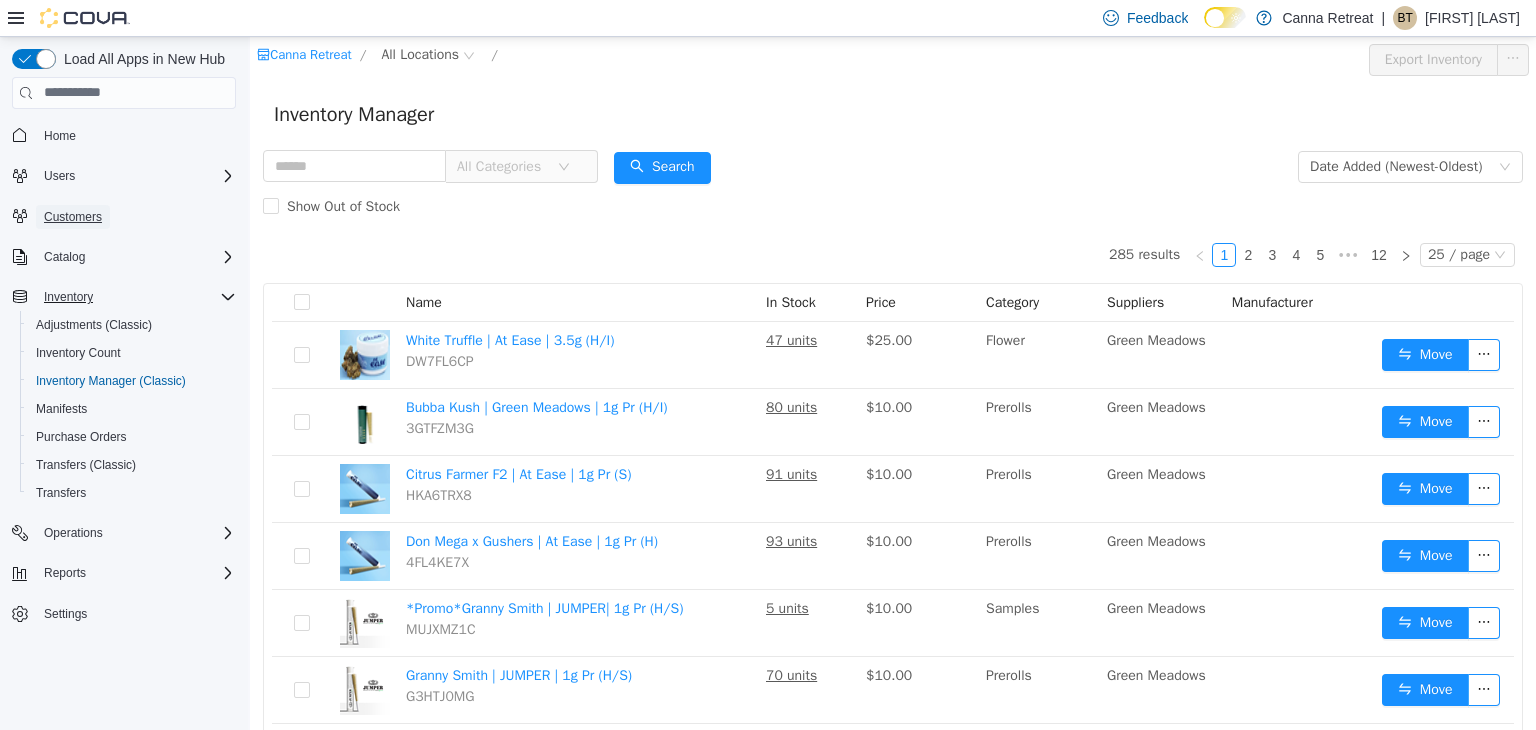 click on "Customers" at bounding box center (73, 217) 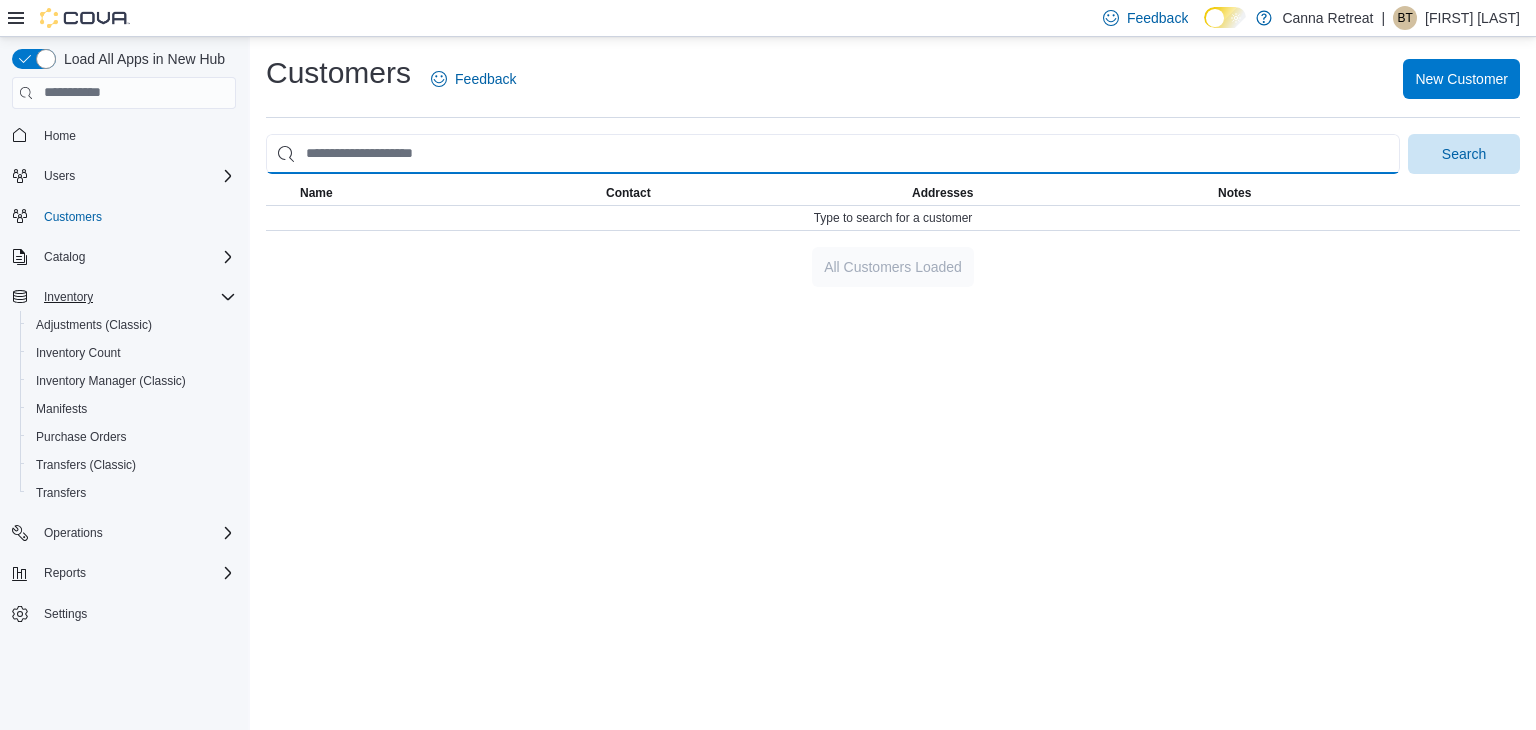 click at bounding box center (833, 154) 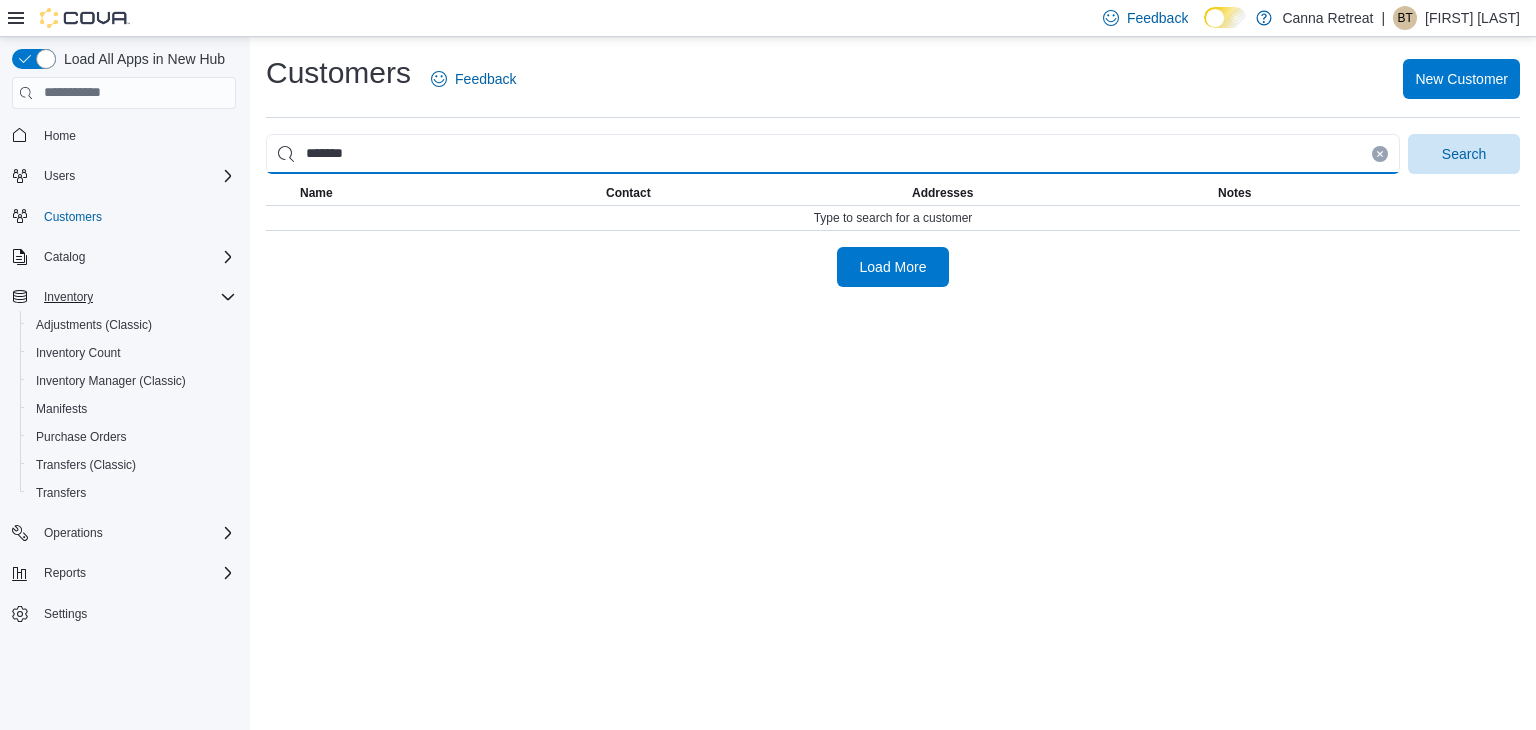 type on "*******" 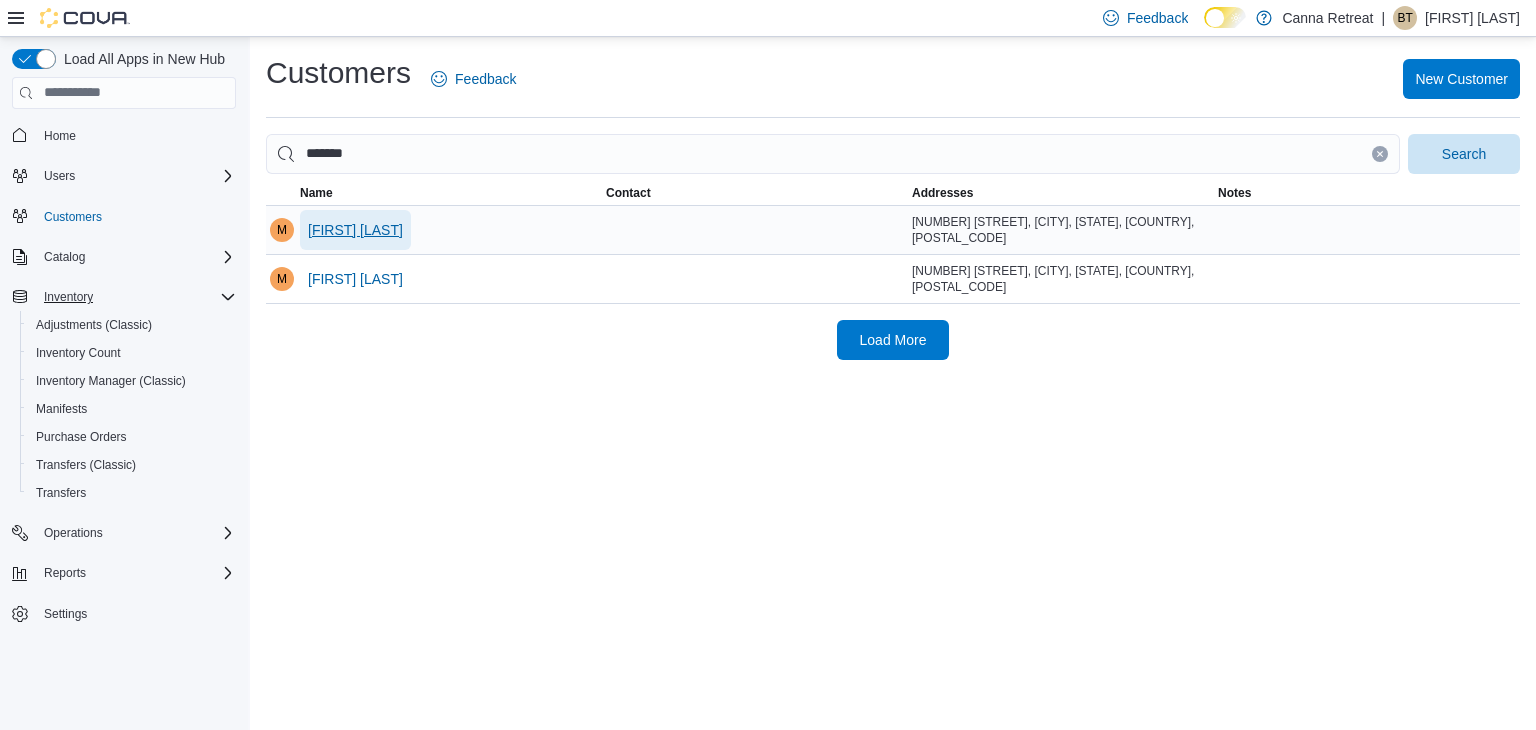 click on "[FIRST] [LAST]" at bounding box center (355, 230) 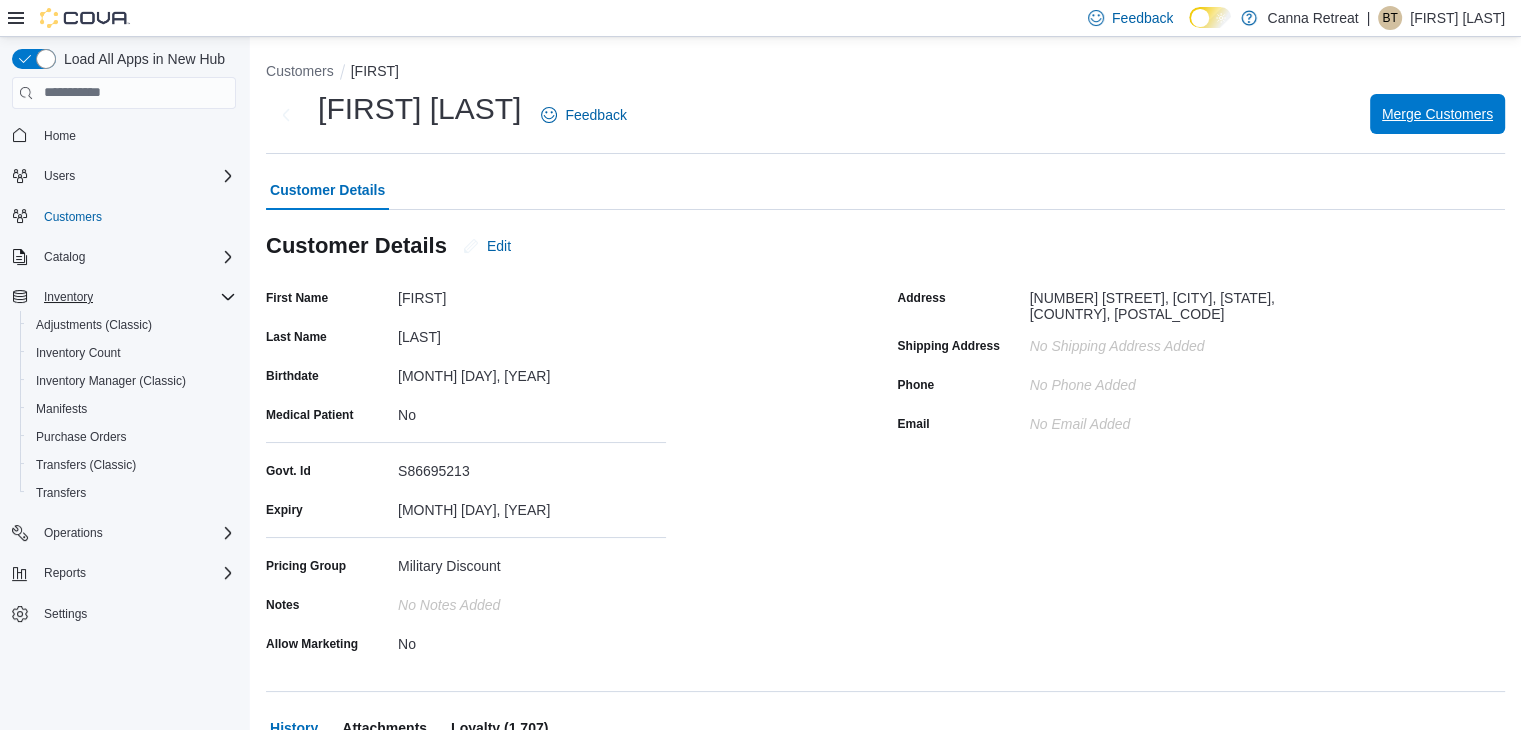 click on "Merge Customers" at bounding box center [1437, 114] 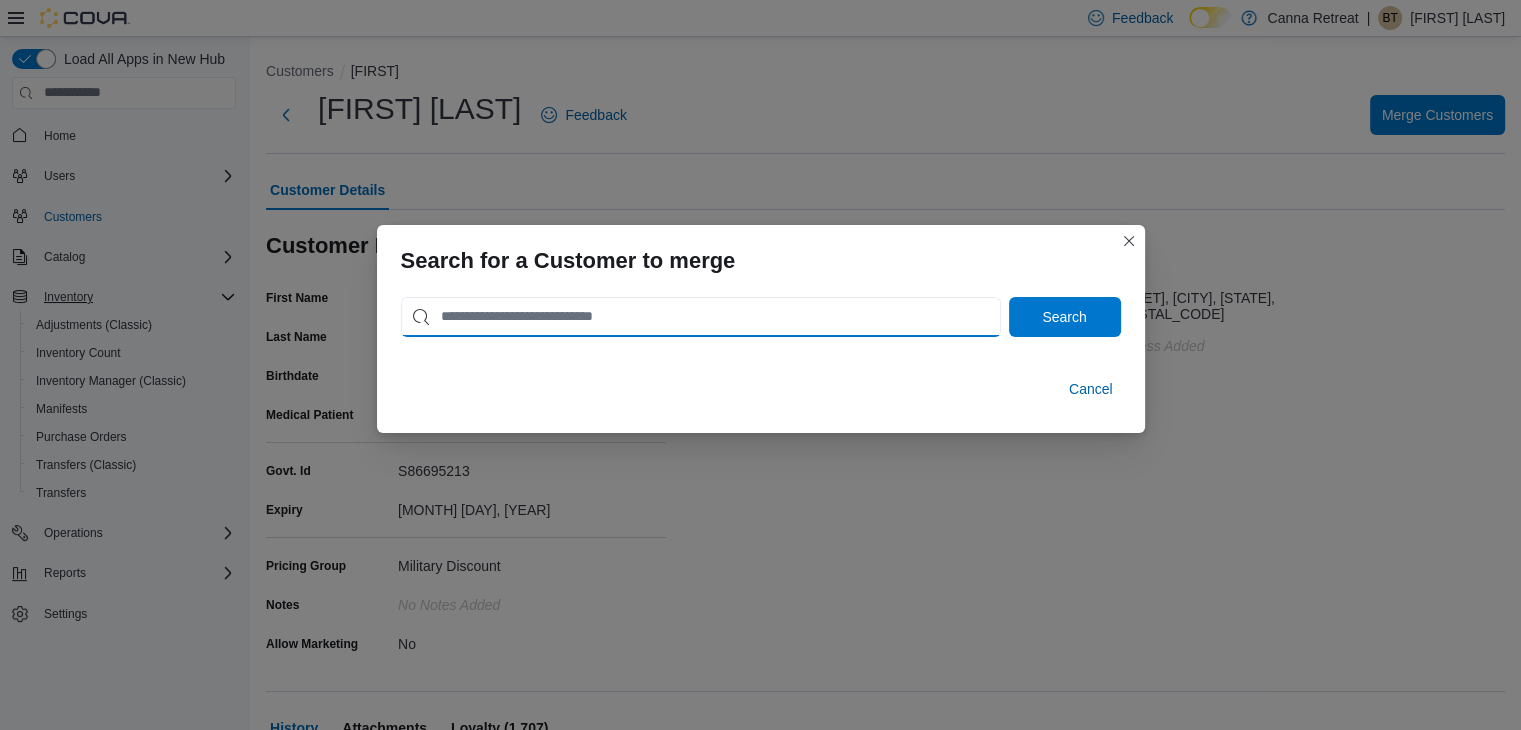 click at bounding box center [701, 317] 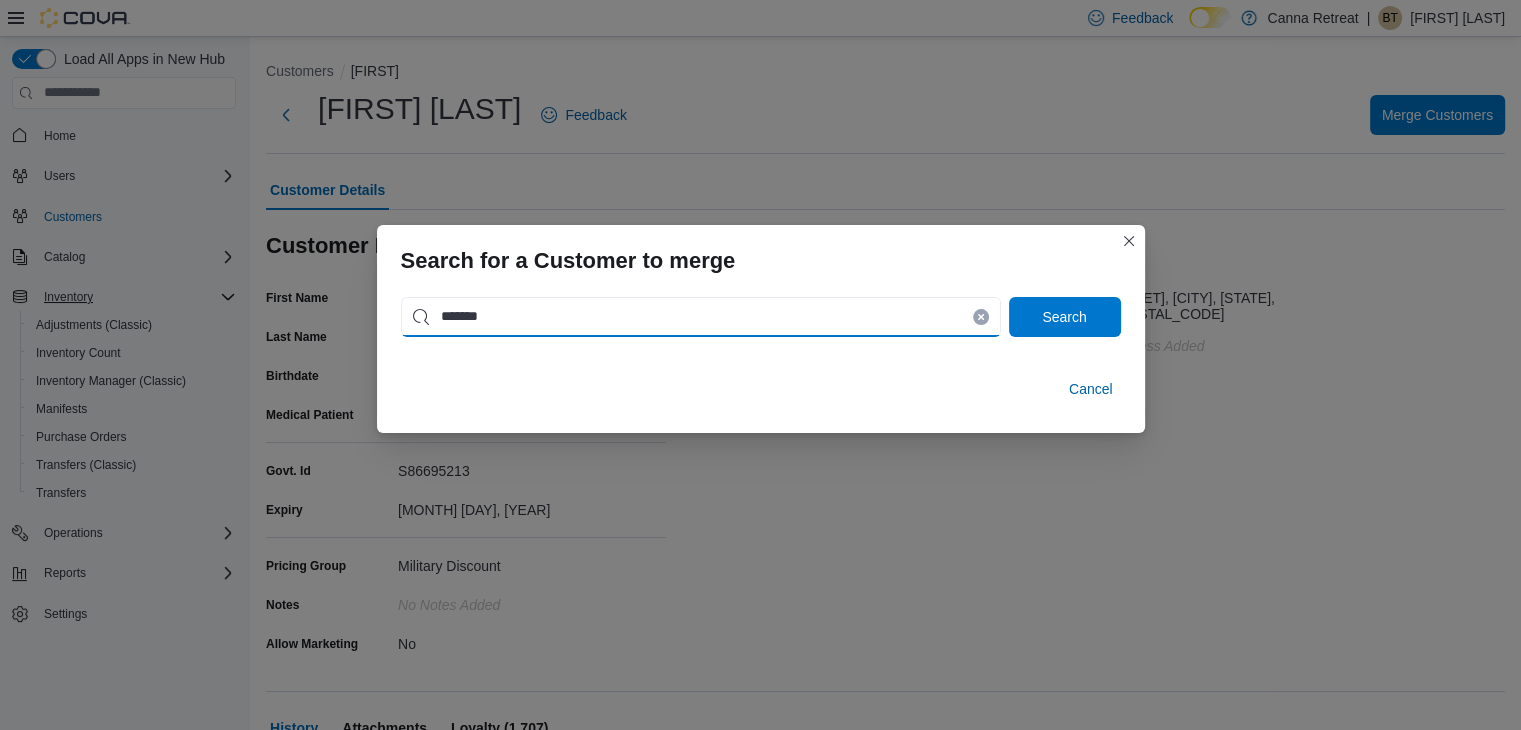 type on "*******" 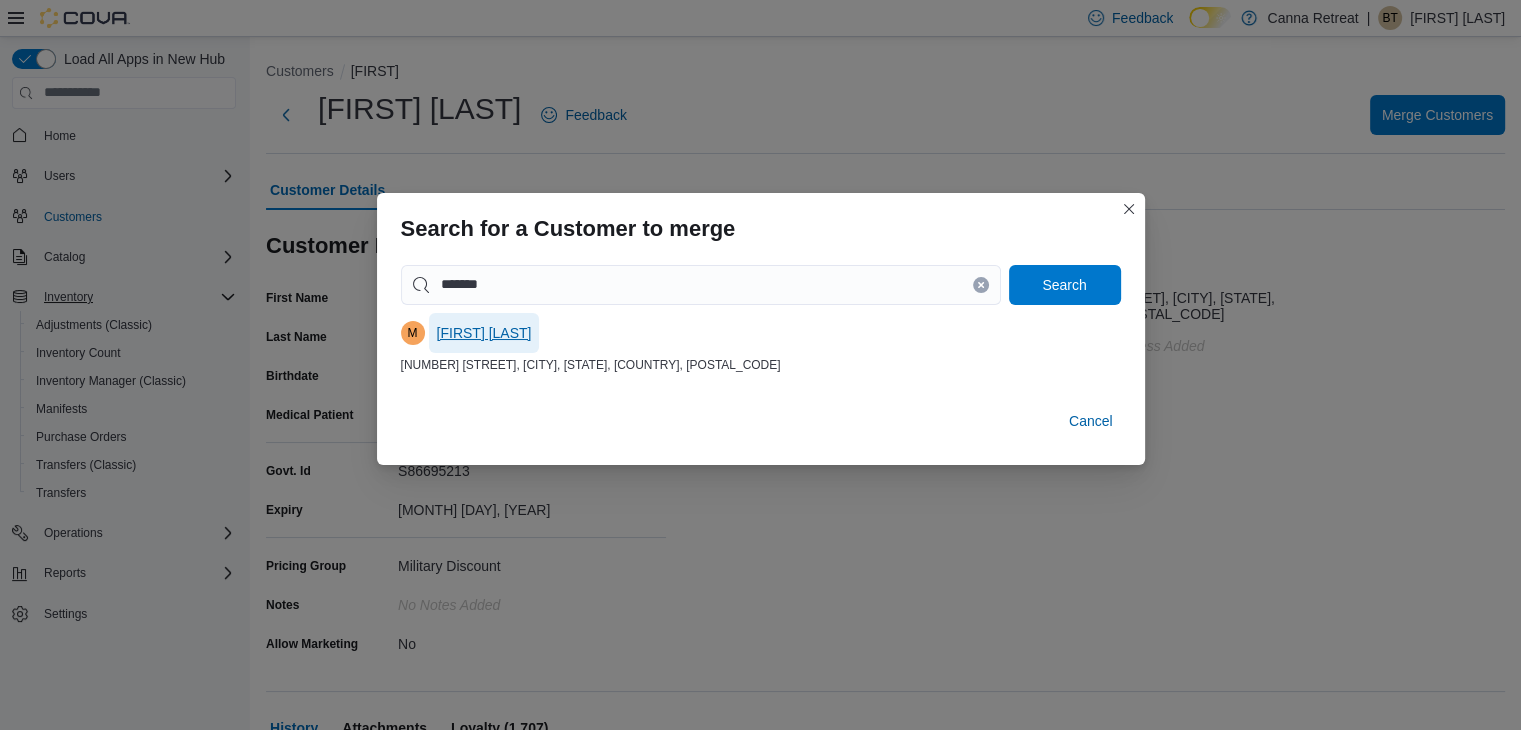 click on "[FIRST] [LAST]" at bounding box center [484, 333] 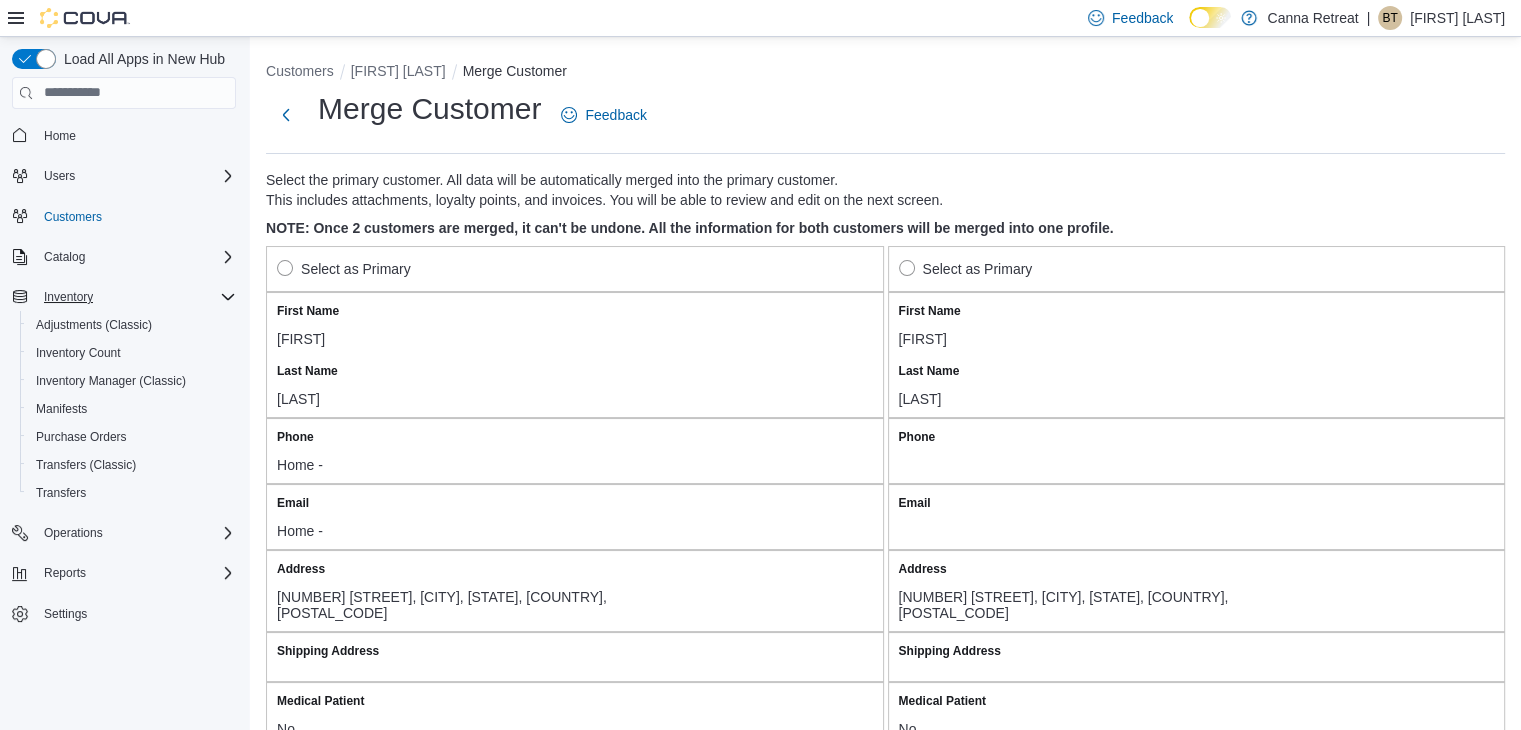 click on "Select as Primary" at bounding box center [344, 269] 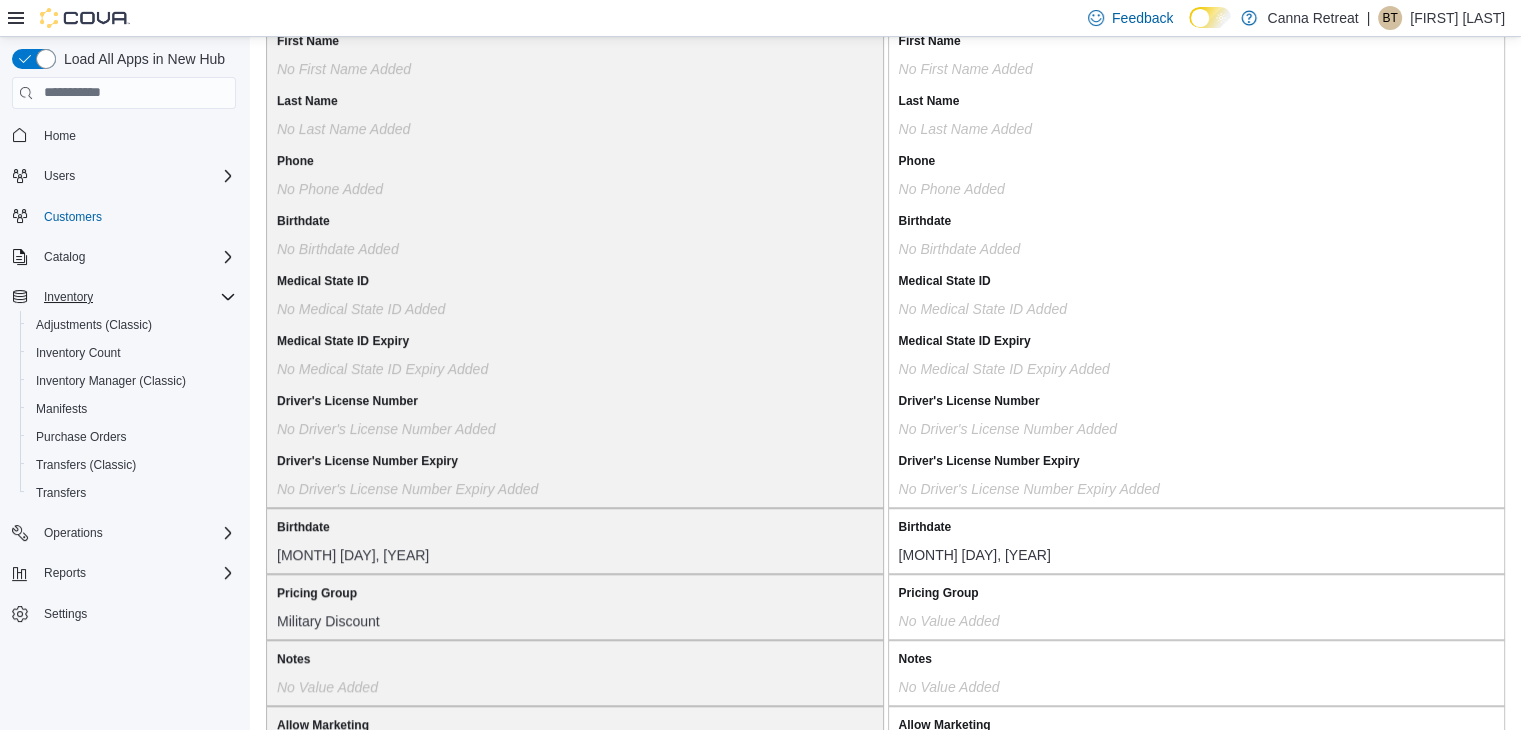 scroll, scrollTop: 1727, scrollLeft: 0, axis: vertical 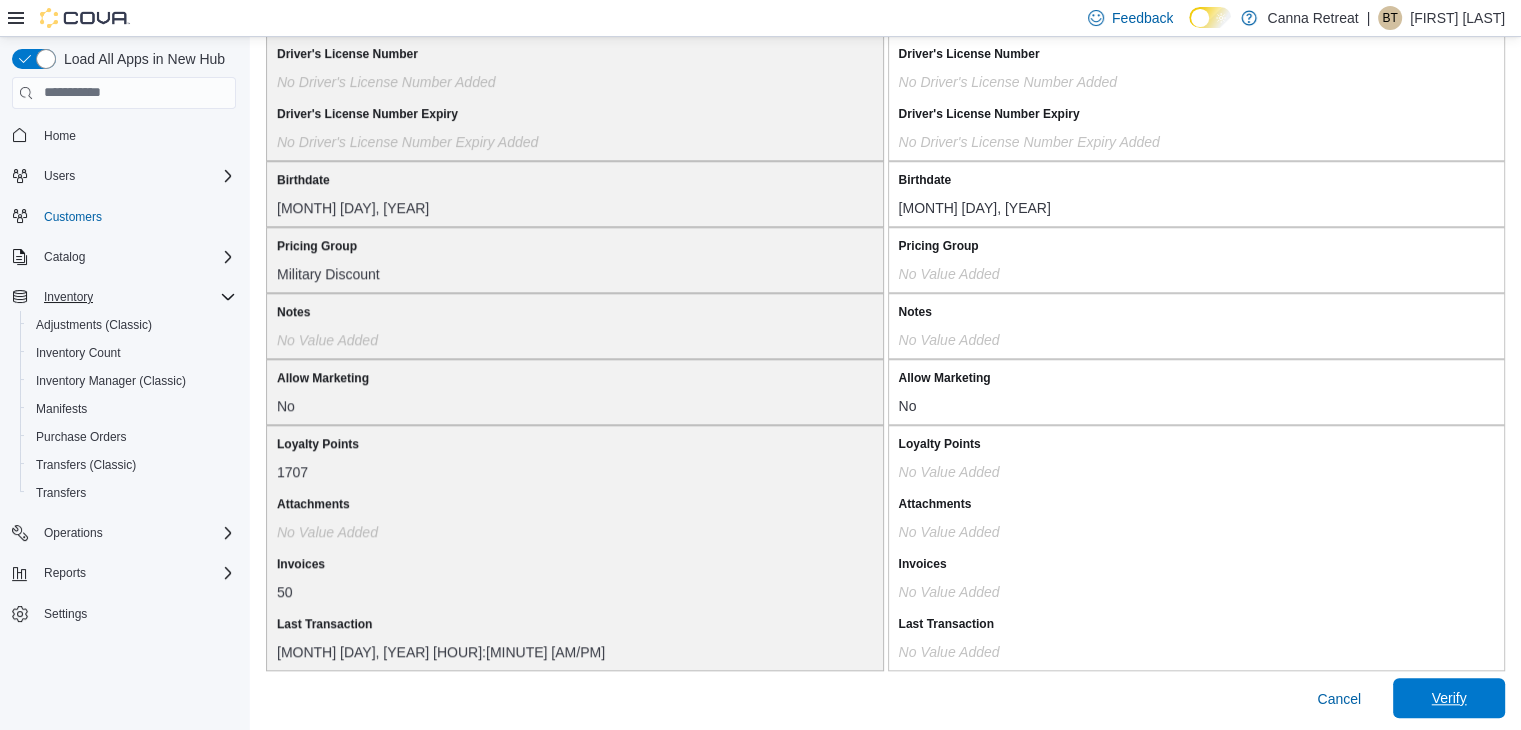 click on "Verify" at bounding box center (1449, 698) 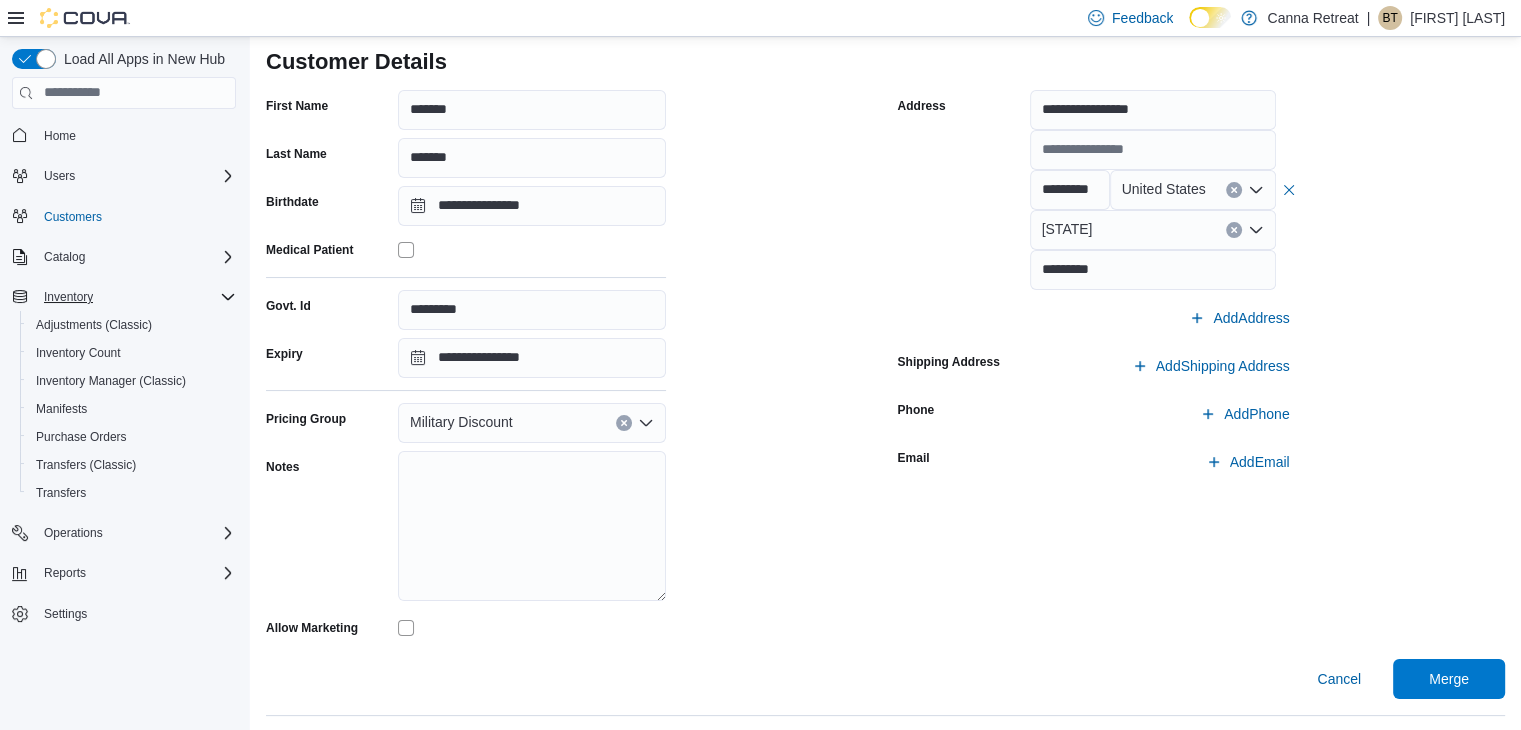 scroll, scrollTop: 202, scrollLeft: 0, axis: vertical 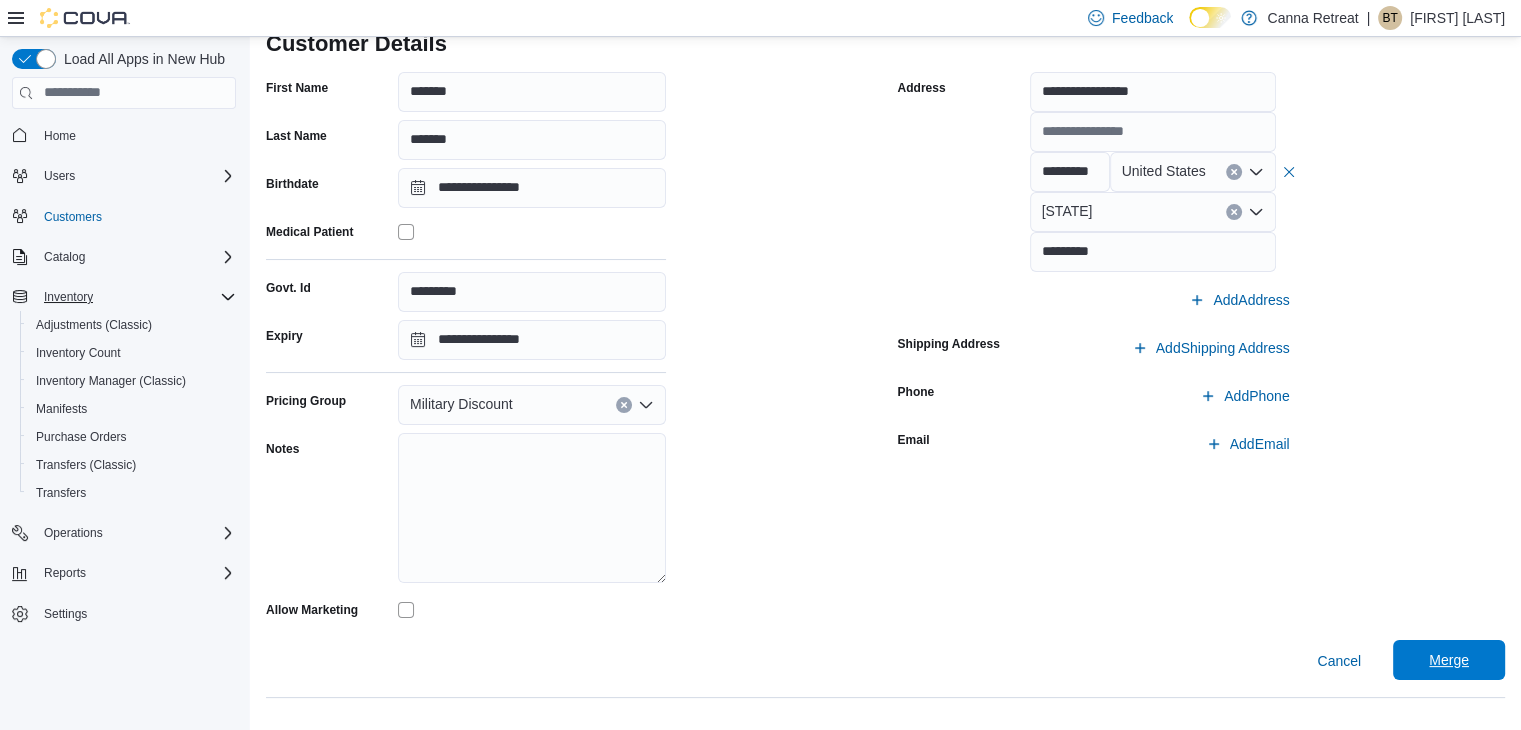 click on "Merge" at bounding box center (1449, 660) 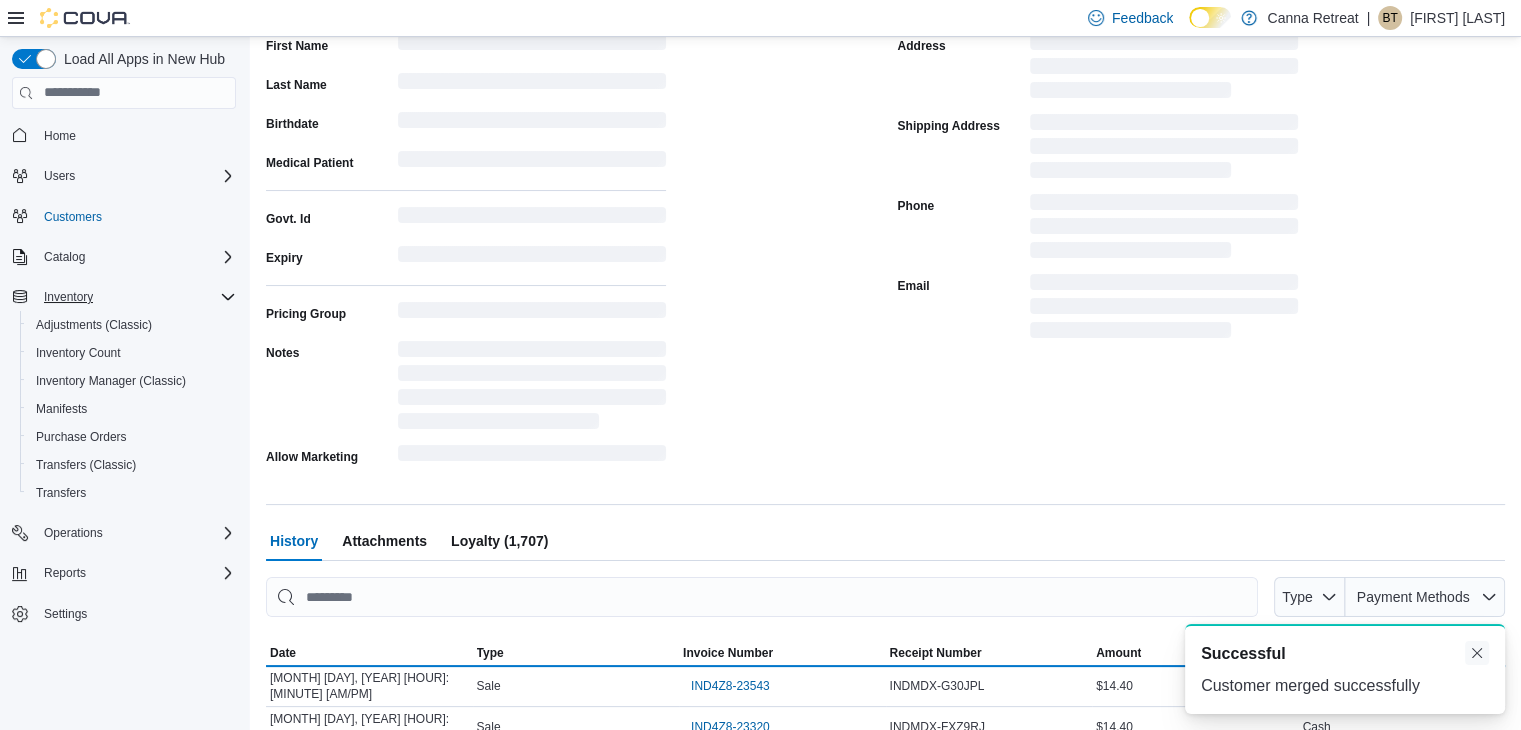 scroll, scrollTop: 0, scrollLeft: 0, axis: both 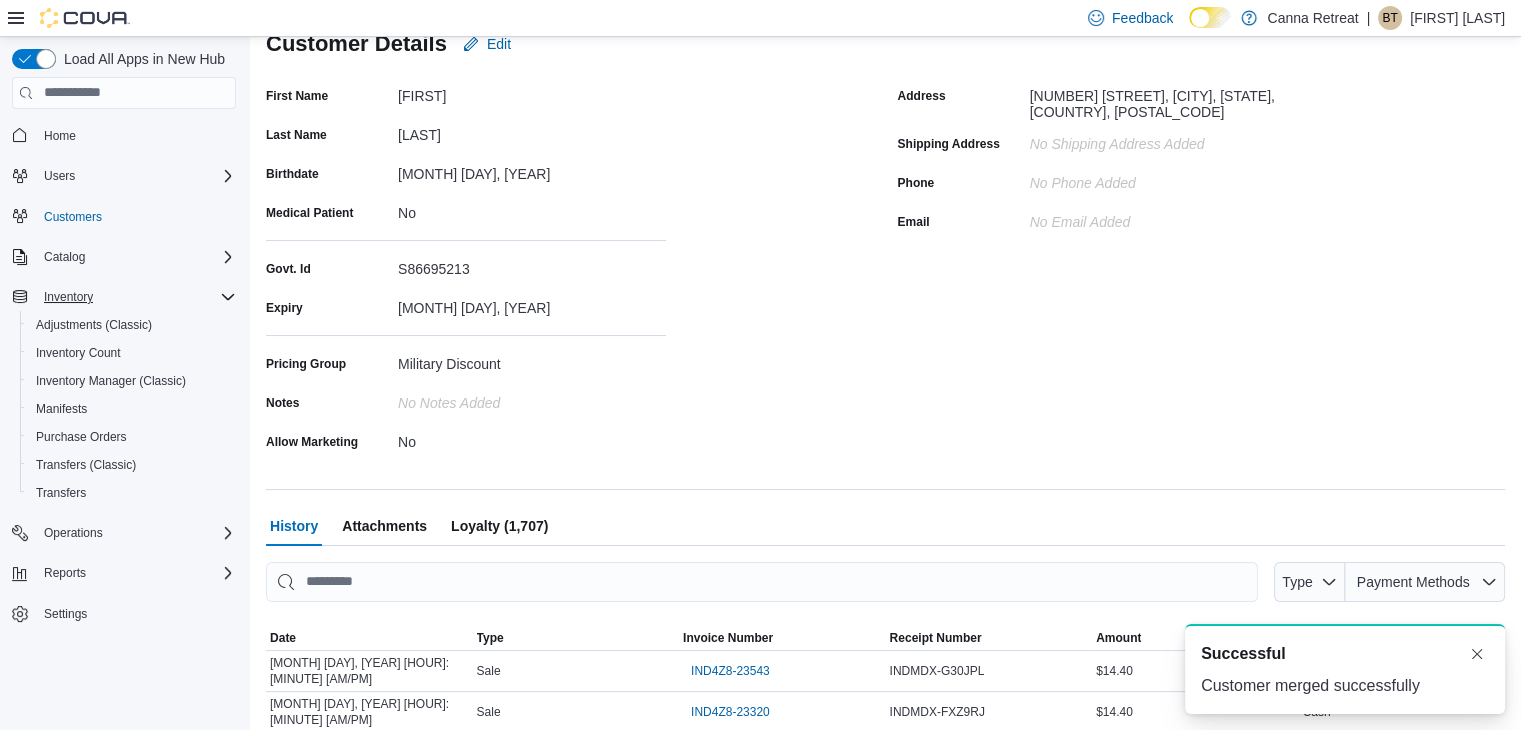click on "Address [NUMBER] [STREET], [CITY], [STATE], [COUNTRY], [POSTAL_CODE],  Shipping Address No Shipping Address added Phone No Phone added Email No Email added" at bounding box center [1202, 268] 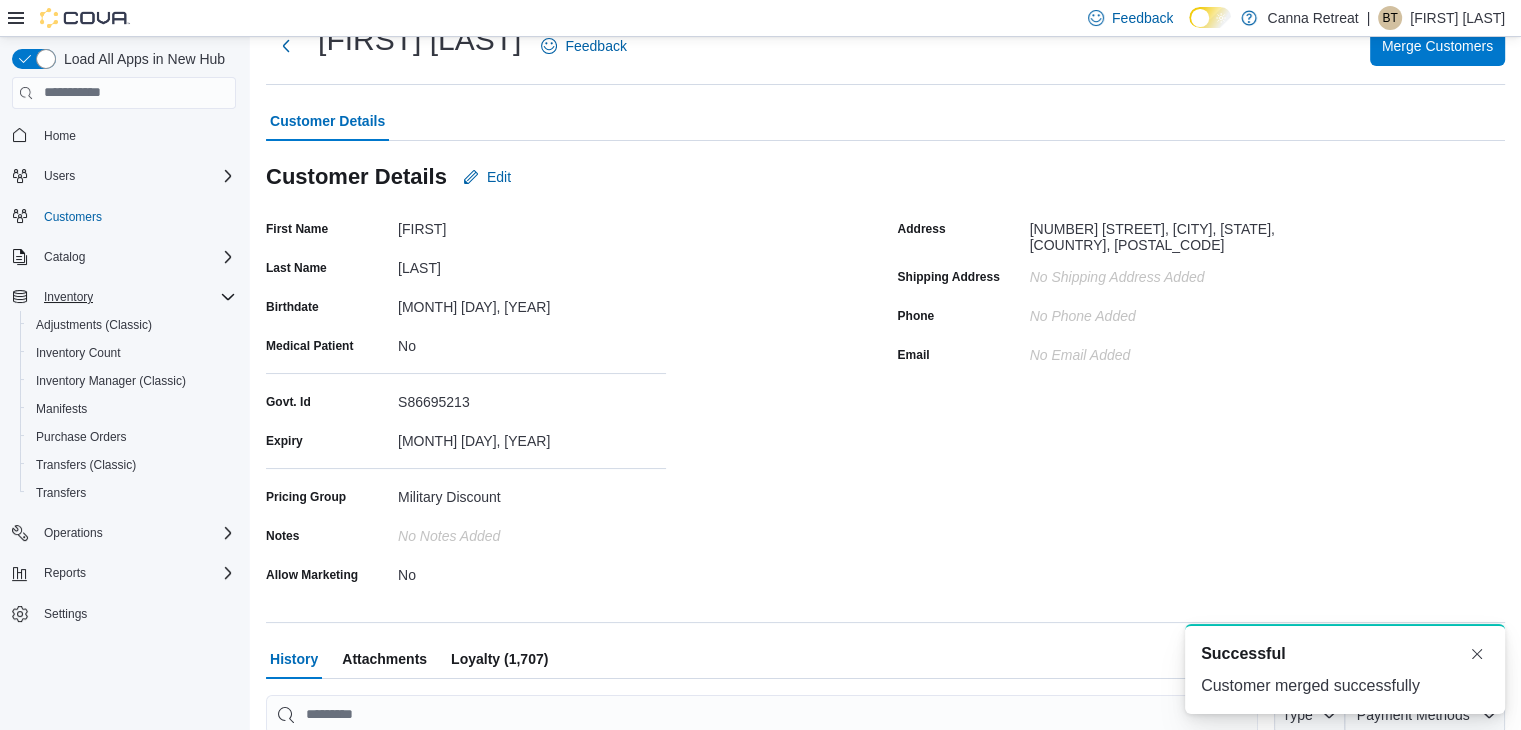 scroll, scrollTop: 0, scrollLeft: 0, axis: both 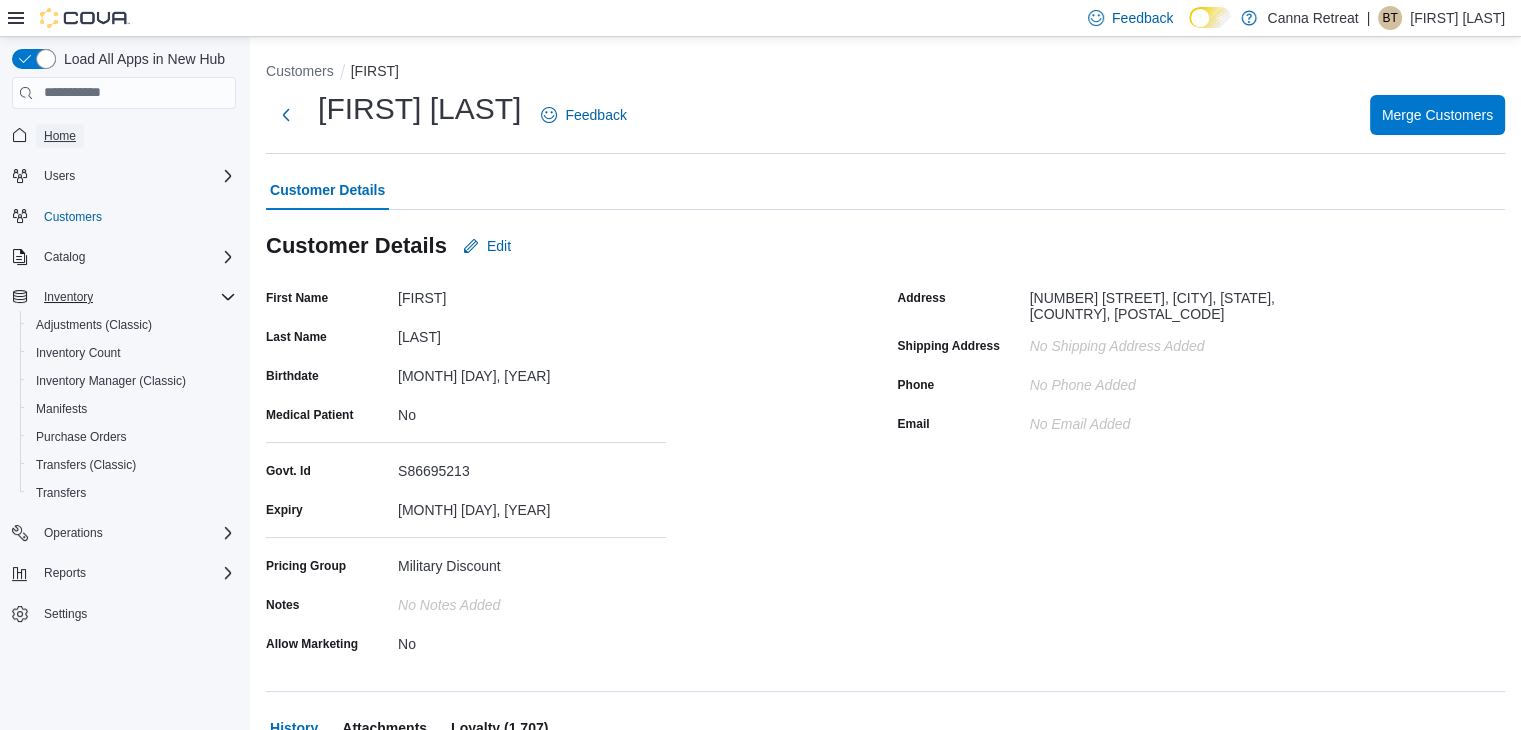 click on "Home" at bounding box center [60, 136] 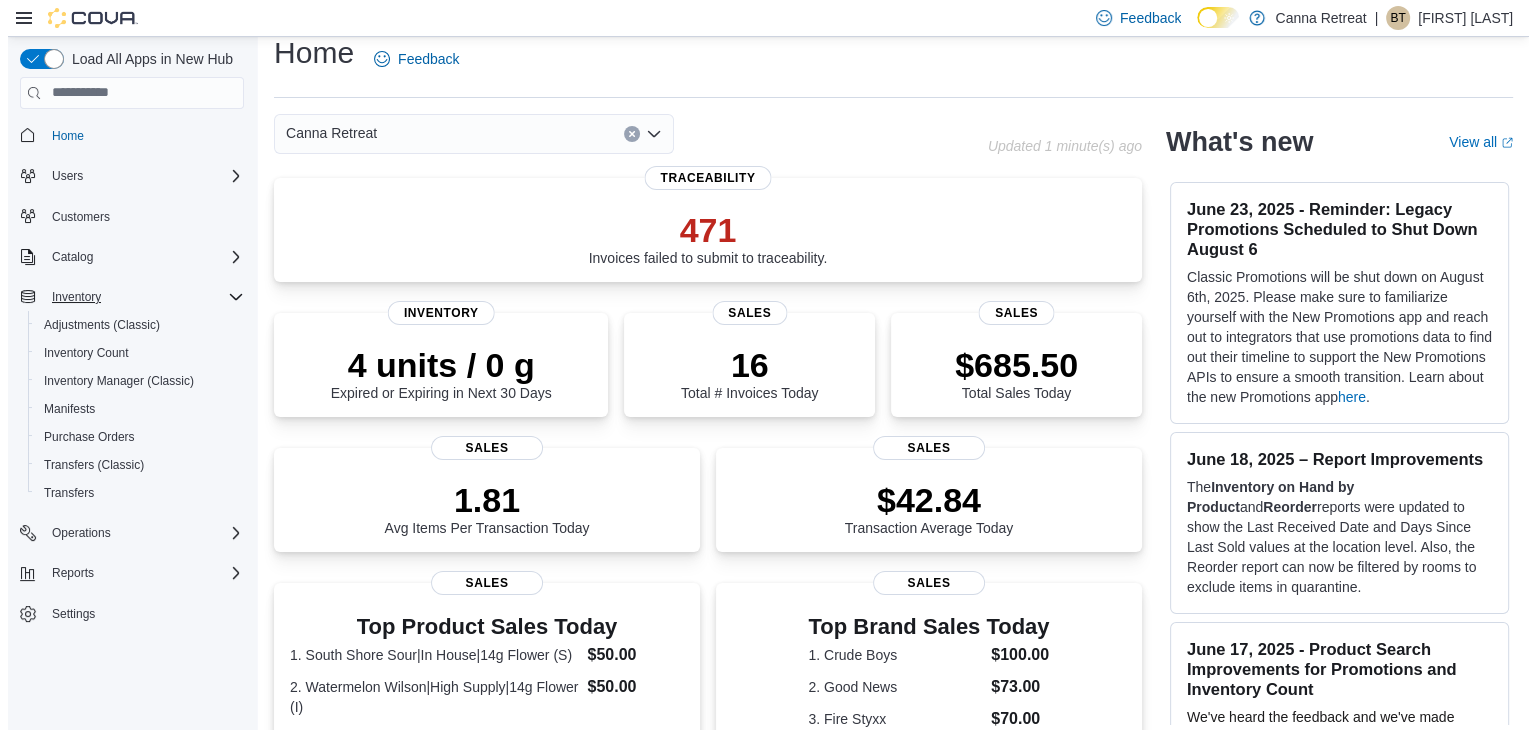 scroll, scrollTop: 0, scrollLeft: 0, axis: both 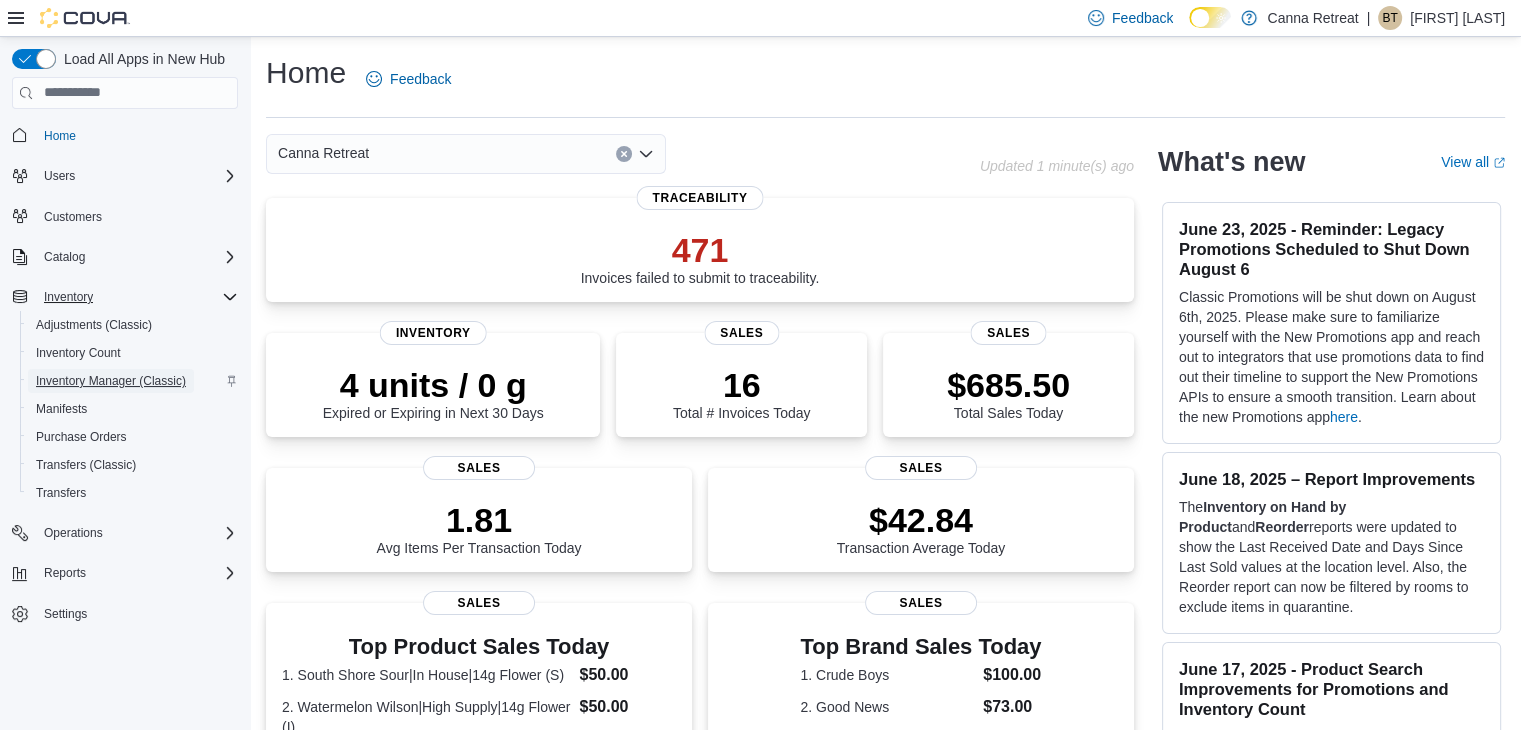 click on "Inventory Manager (Classic)" at bounding box center (111, 381) 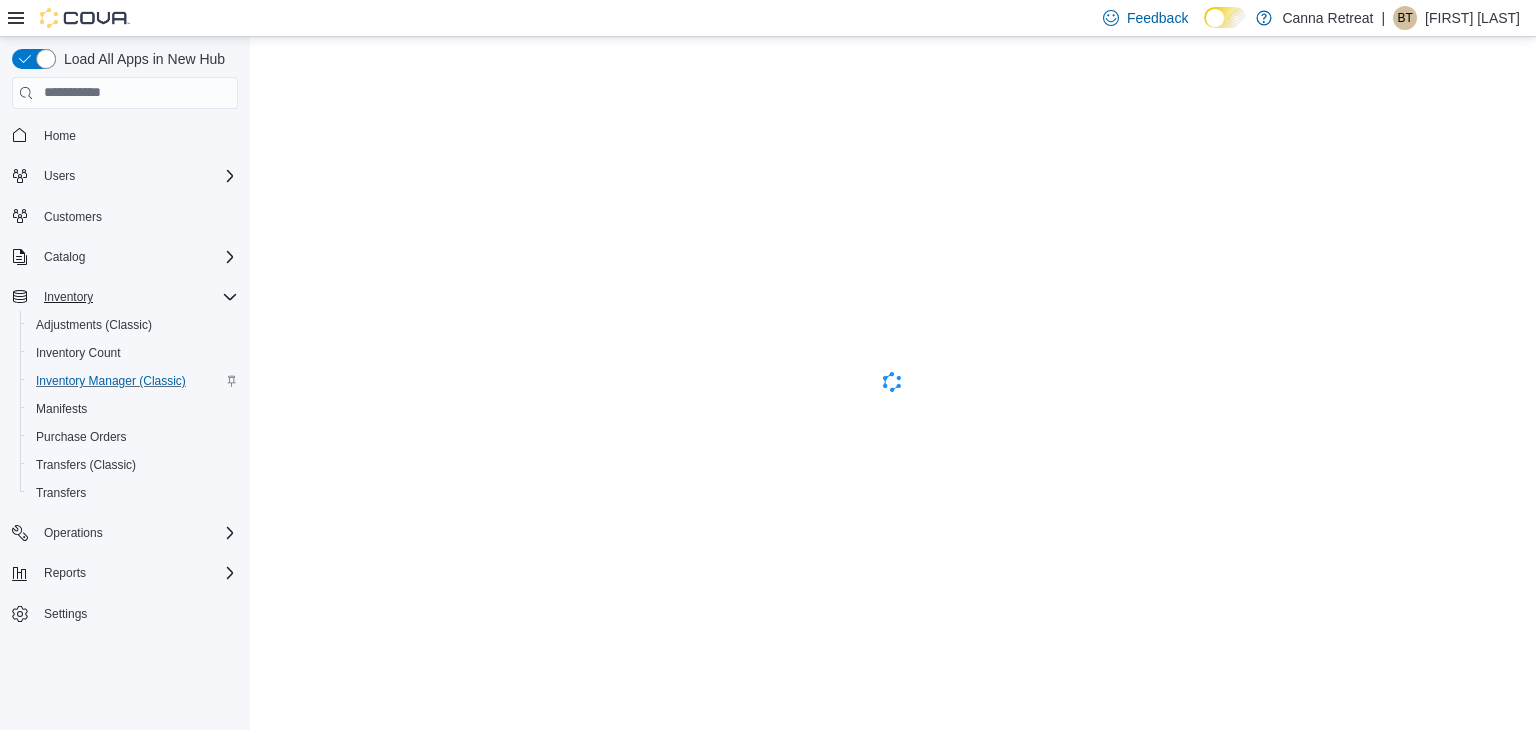 scroll, scrollTop: 0, scrollLeft: 0, axis: both 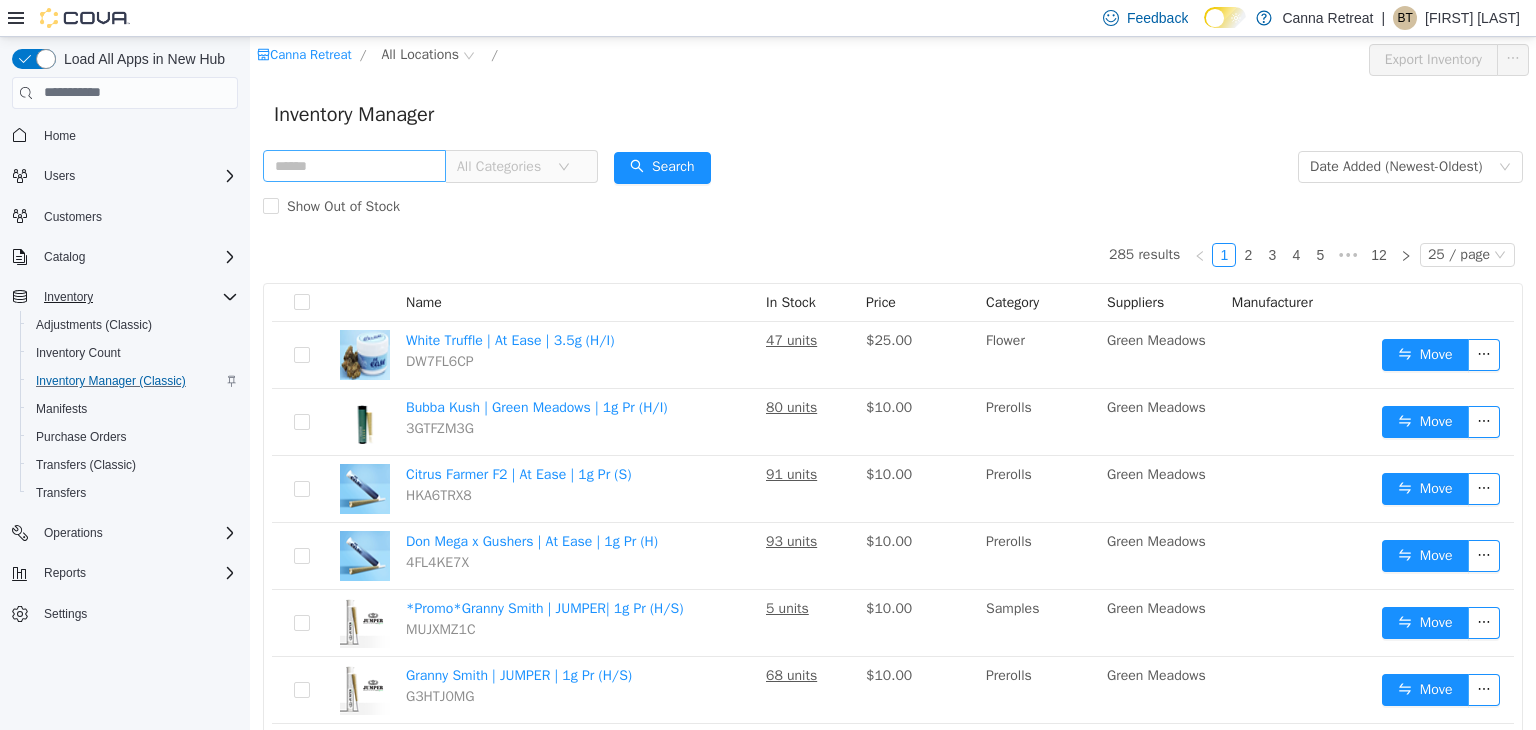 click at bounding box center [354, 165] 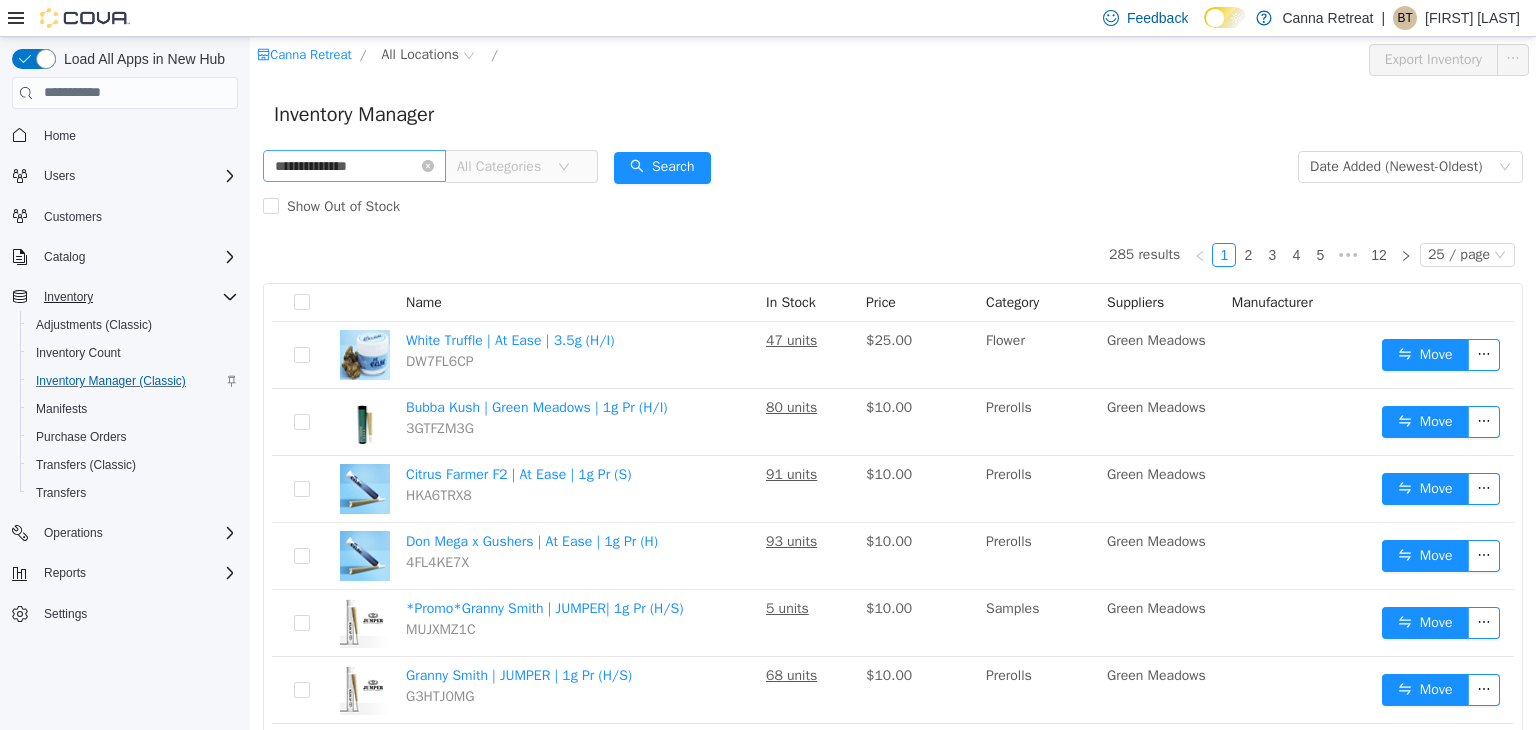 type on "**********" 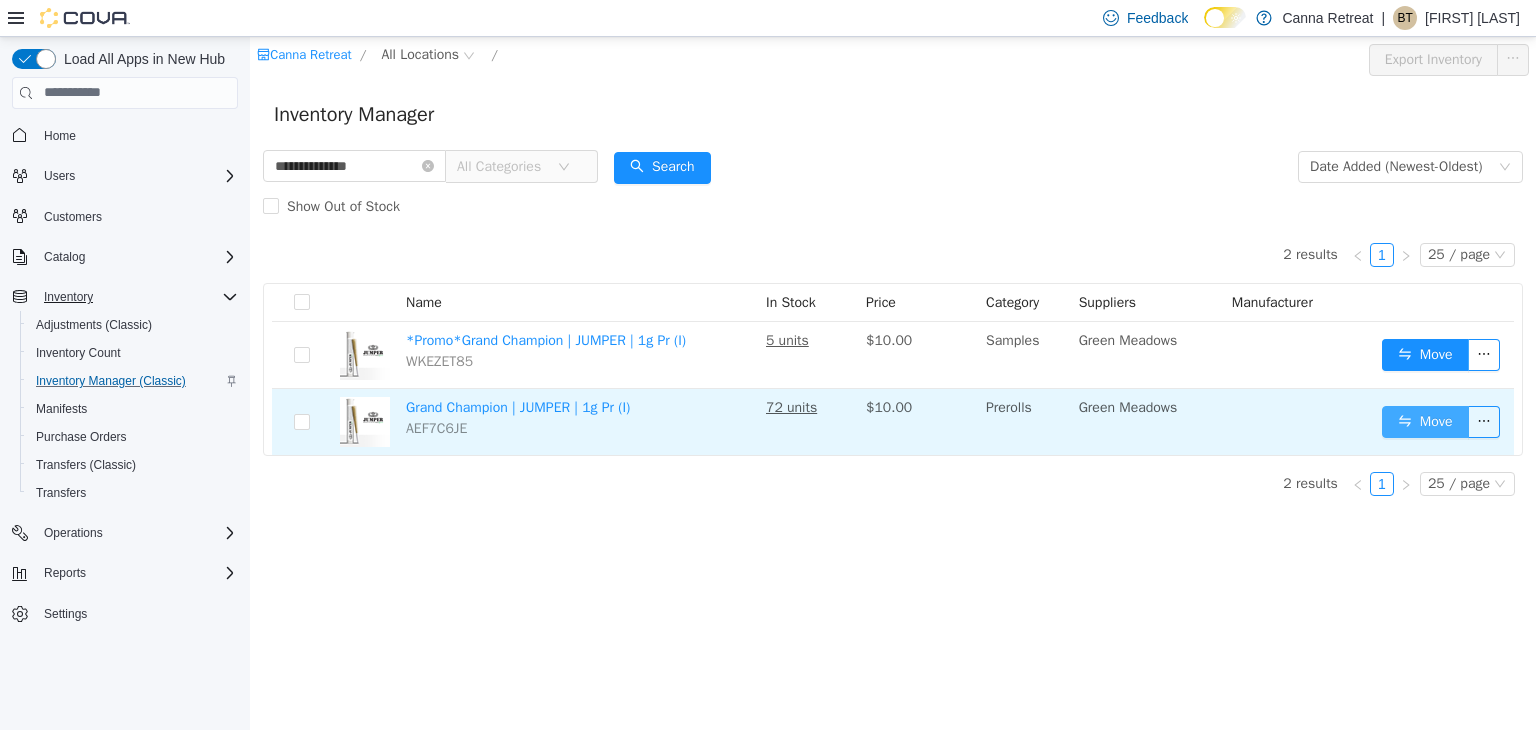 click on "Move" at bounding box center [1425, 421] 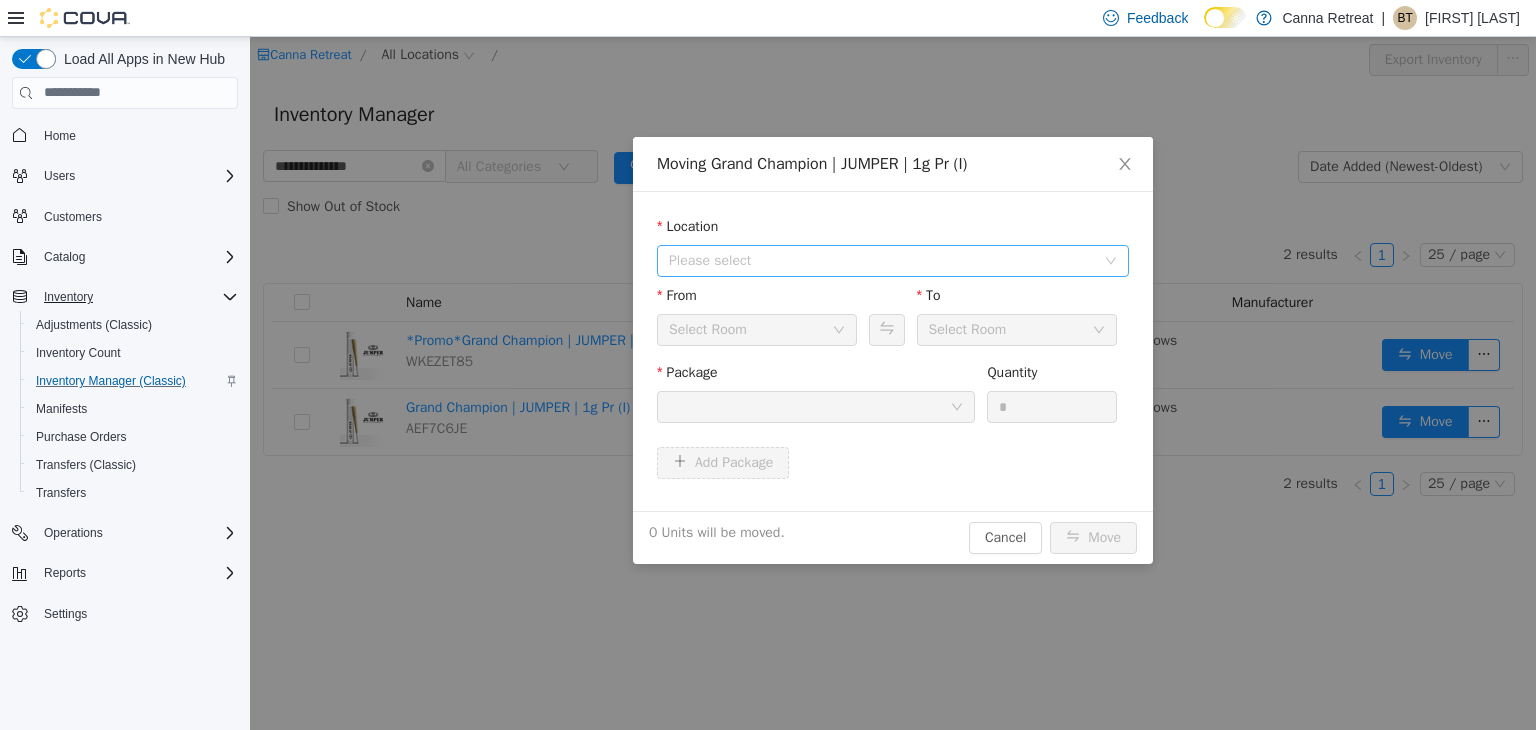 click on "Please select" at bounding box center [882, 260] 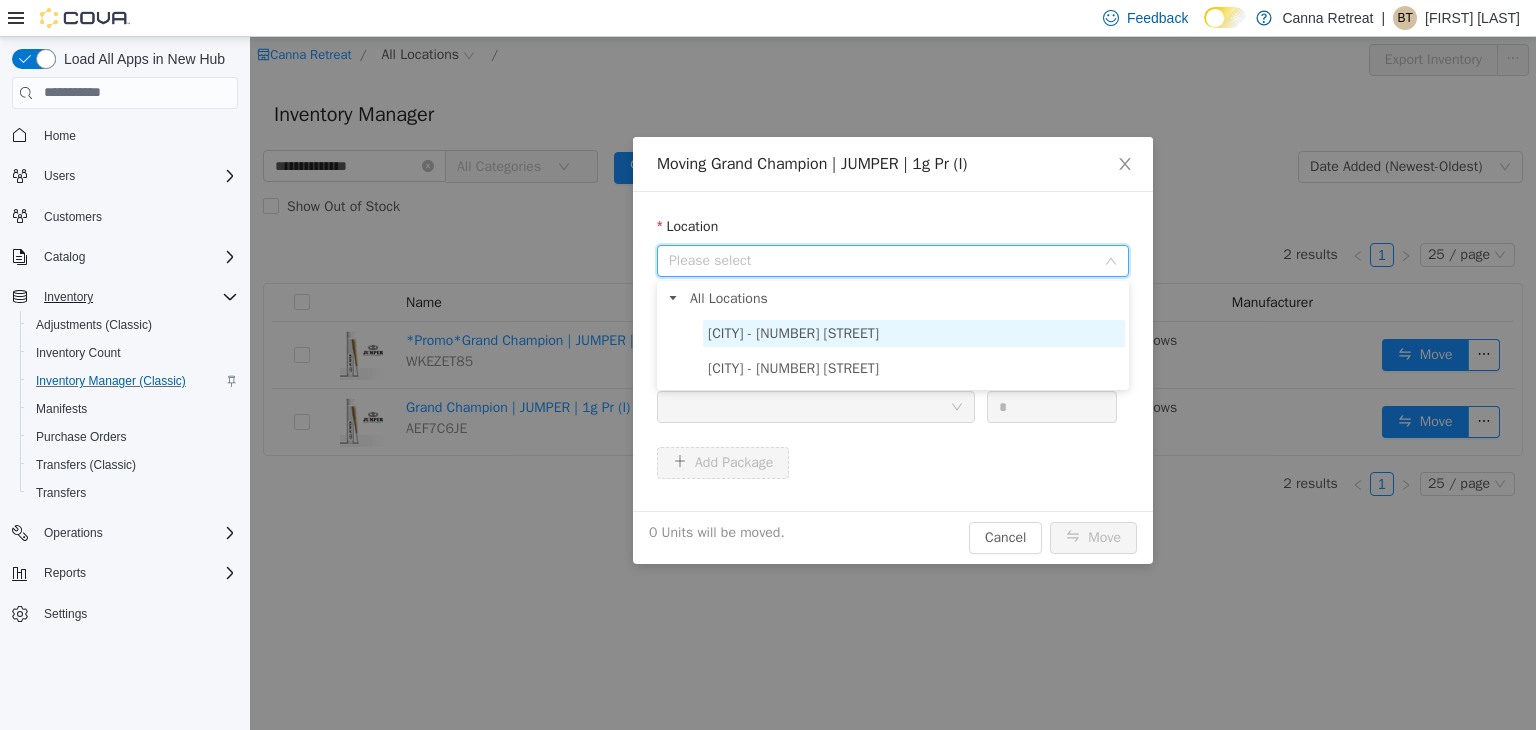 click on "[CITY] - [NUMBER] [STREET]" at bounding box center (793, 332) 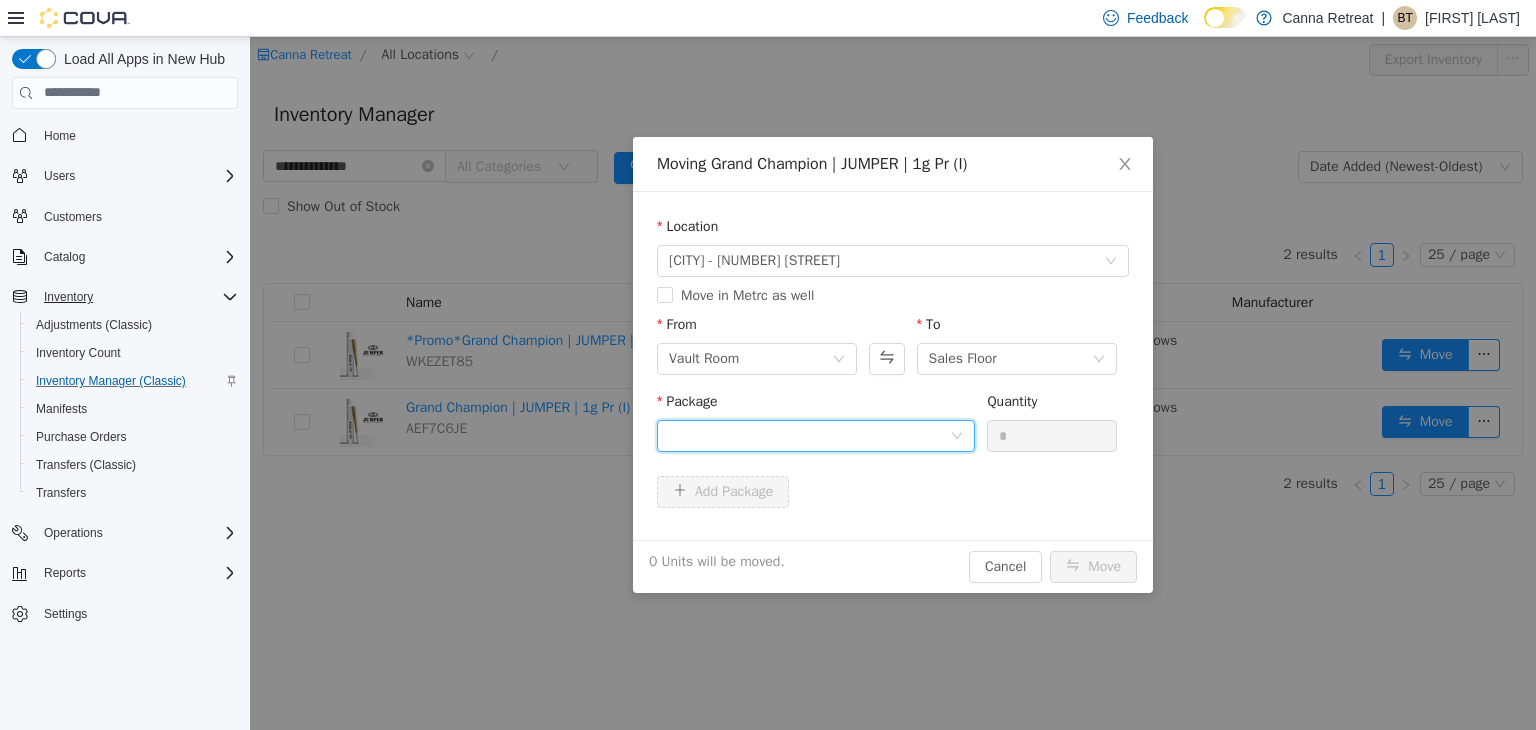 click at bounding box center (809, 435) 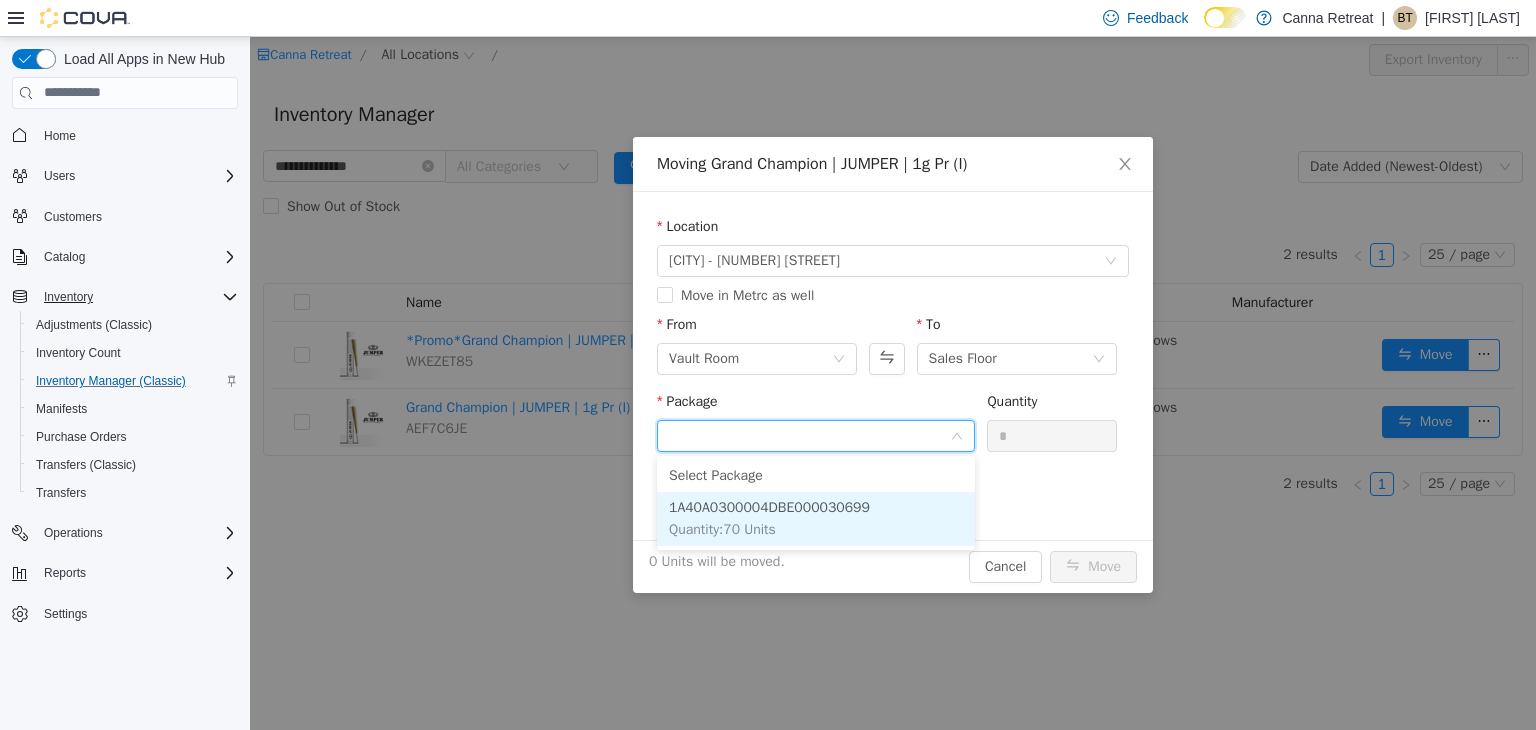 click on "1A40A0300004DBE000030699 Quantity :  70 Units" at bounding box center (816, 518) 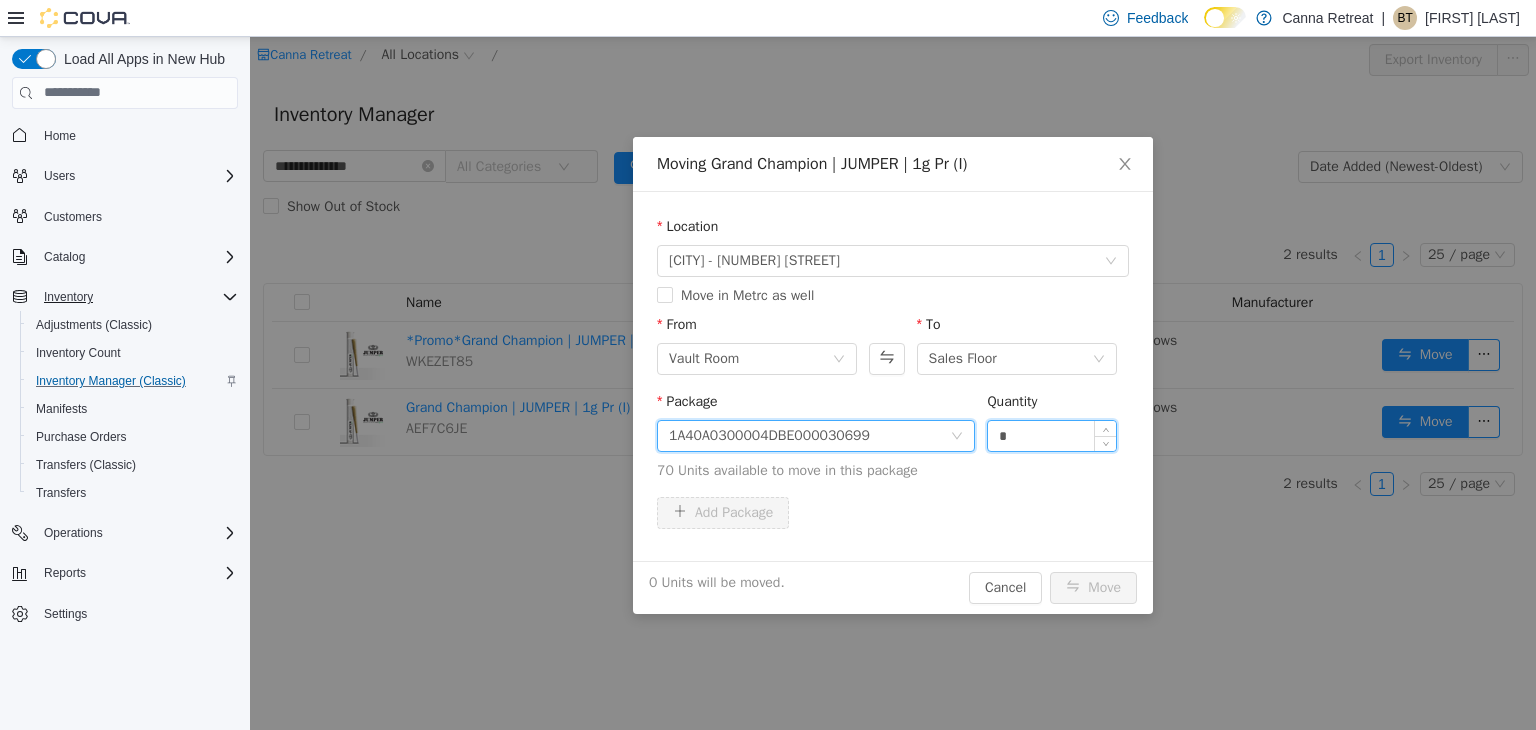 click on "*" at bounding box center [1052, 435] 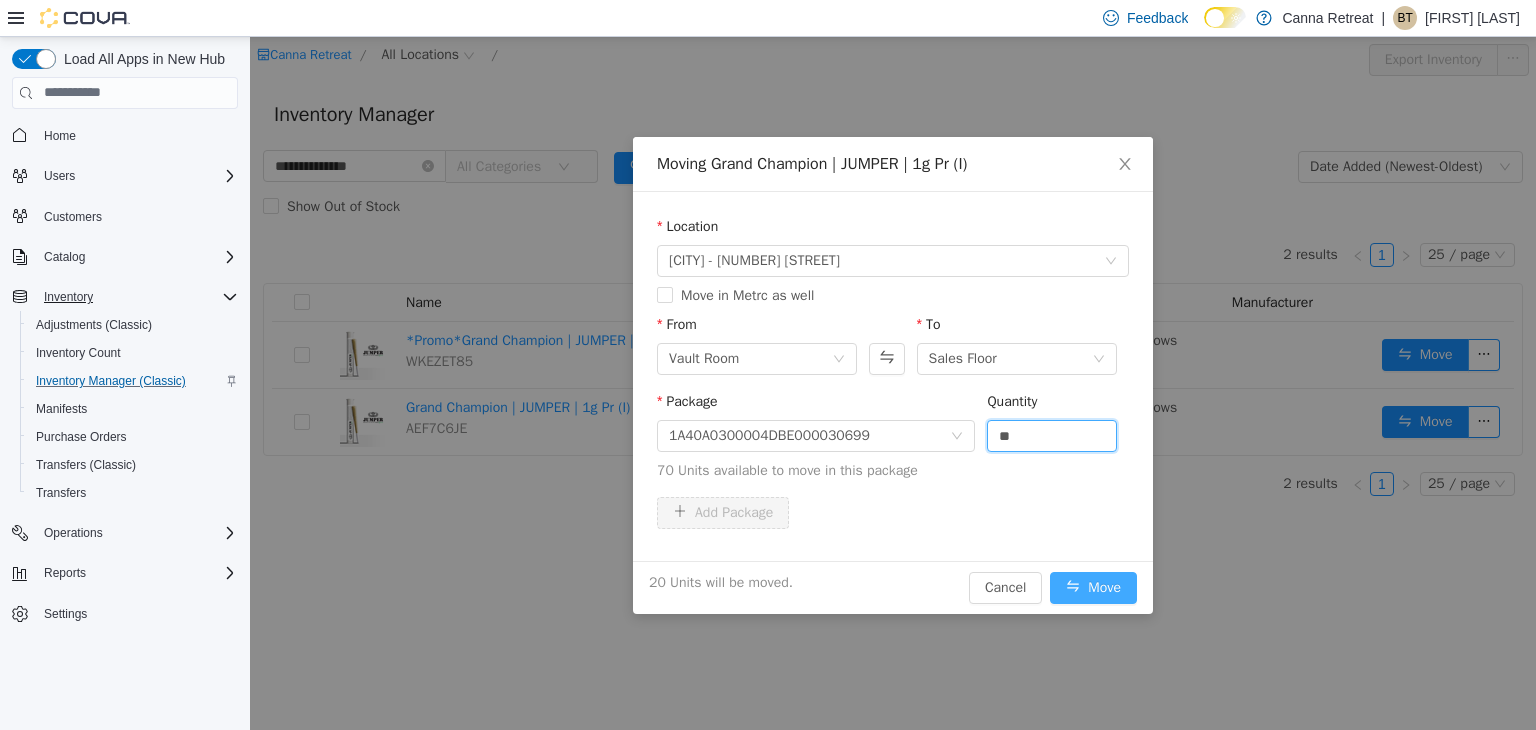 type on "**" 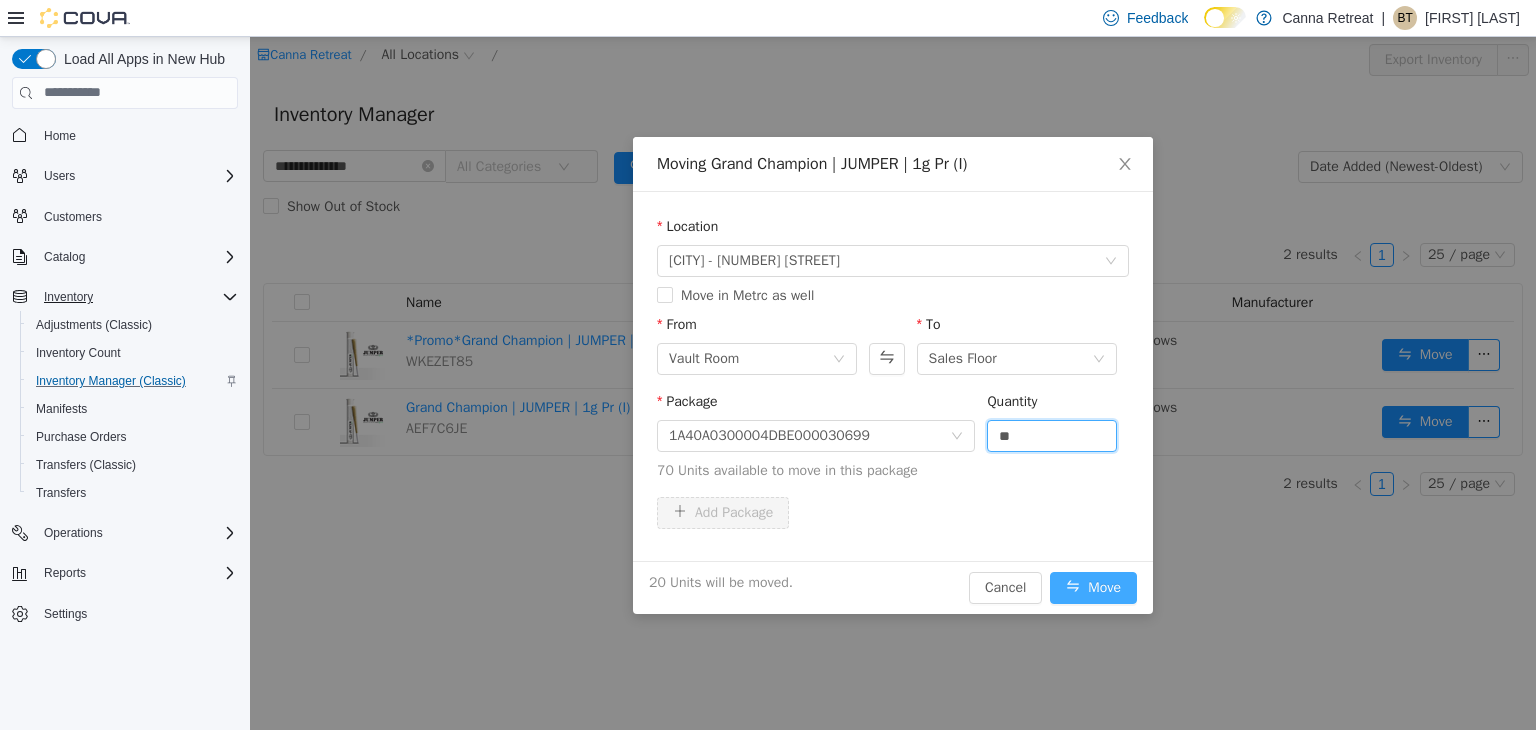 click on "Move" at bounding box center (1093, 587) 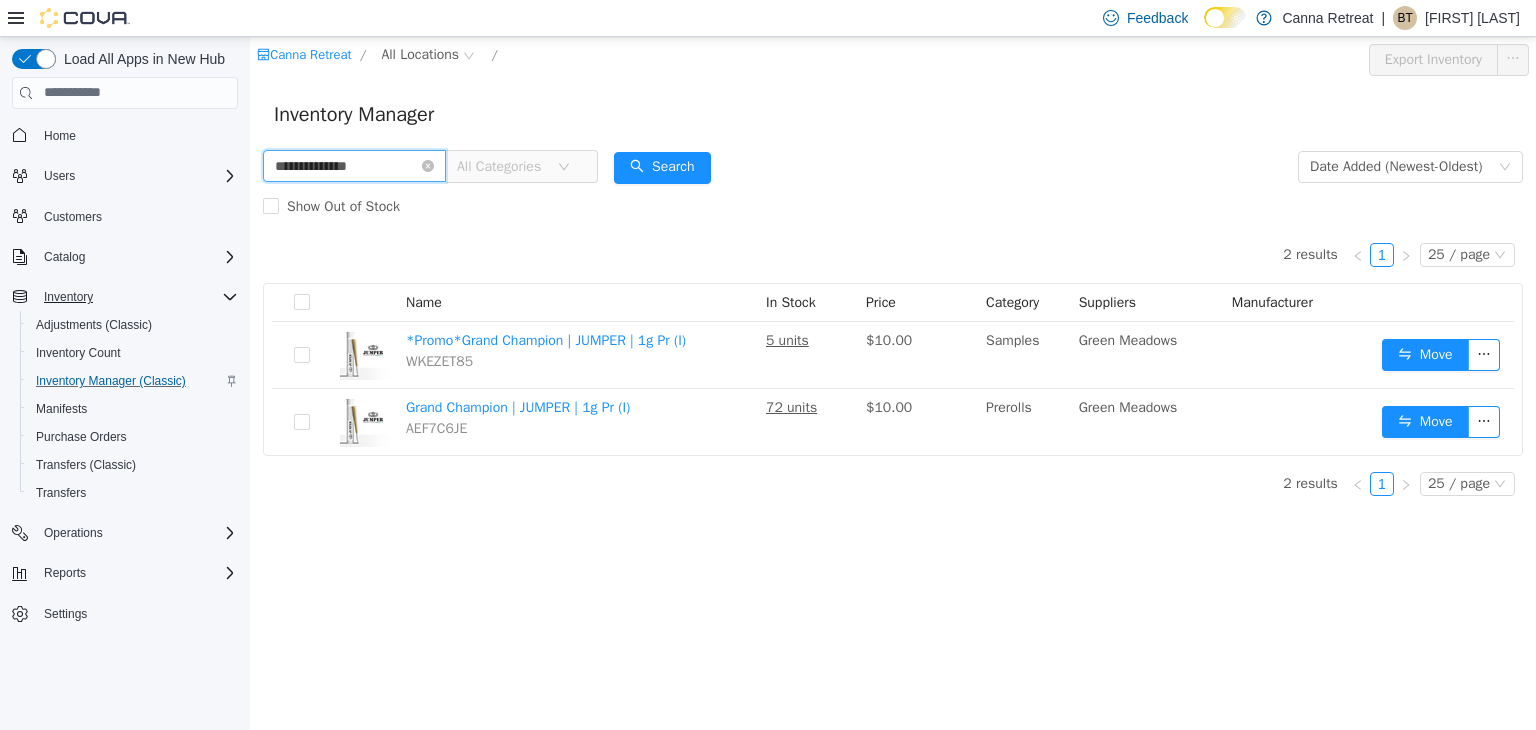 click on "**********" at bounding box center (354, 165) 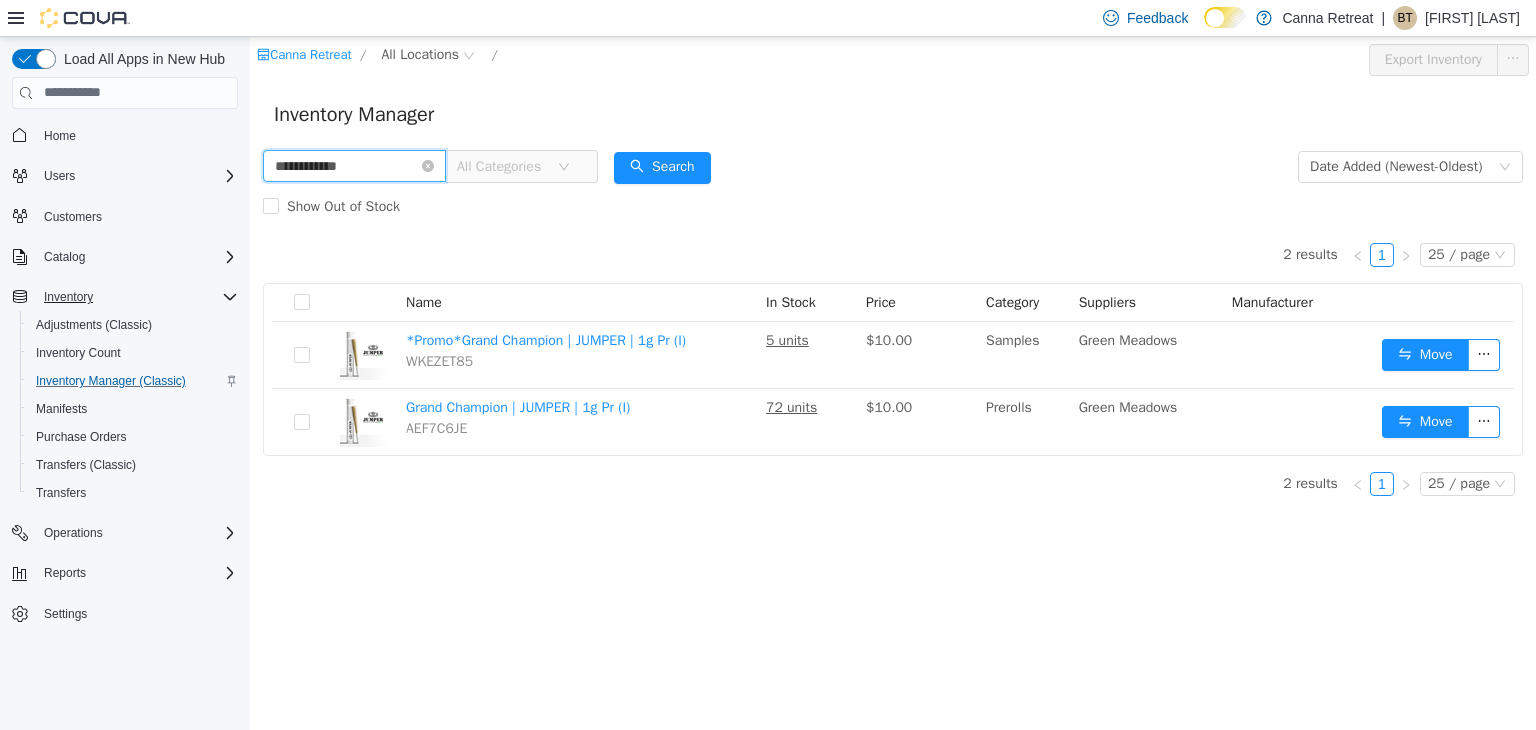 type on "**********" 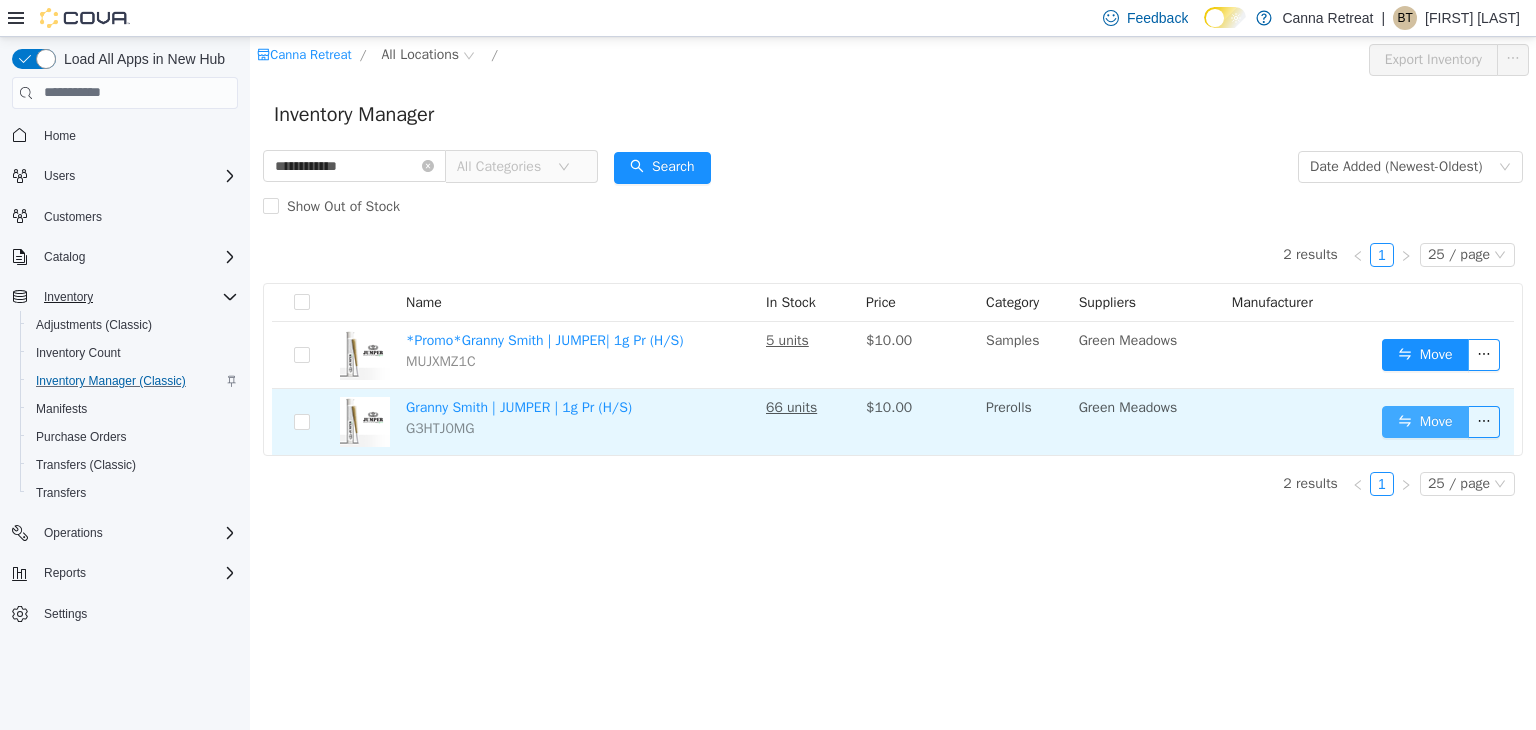 click on "Move" at bounding box center (1425, 421) 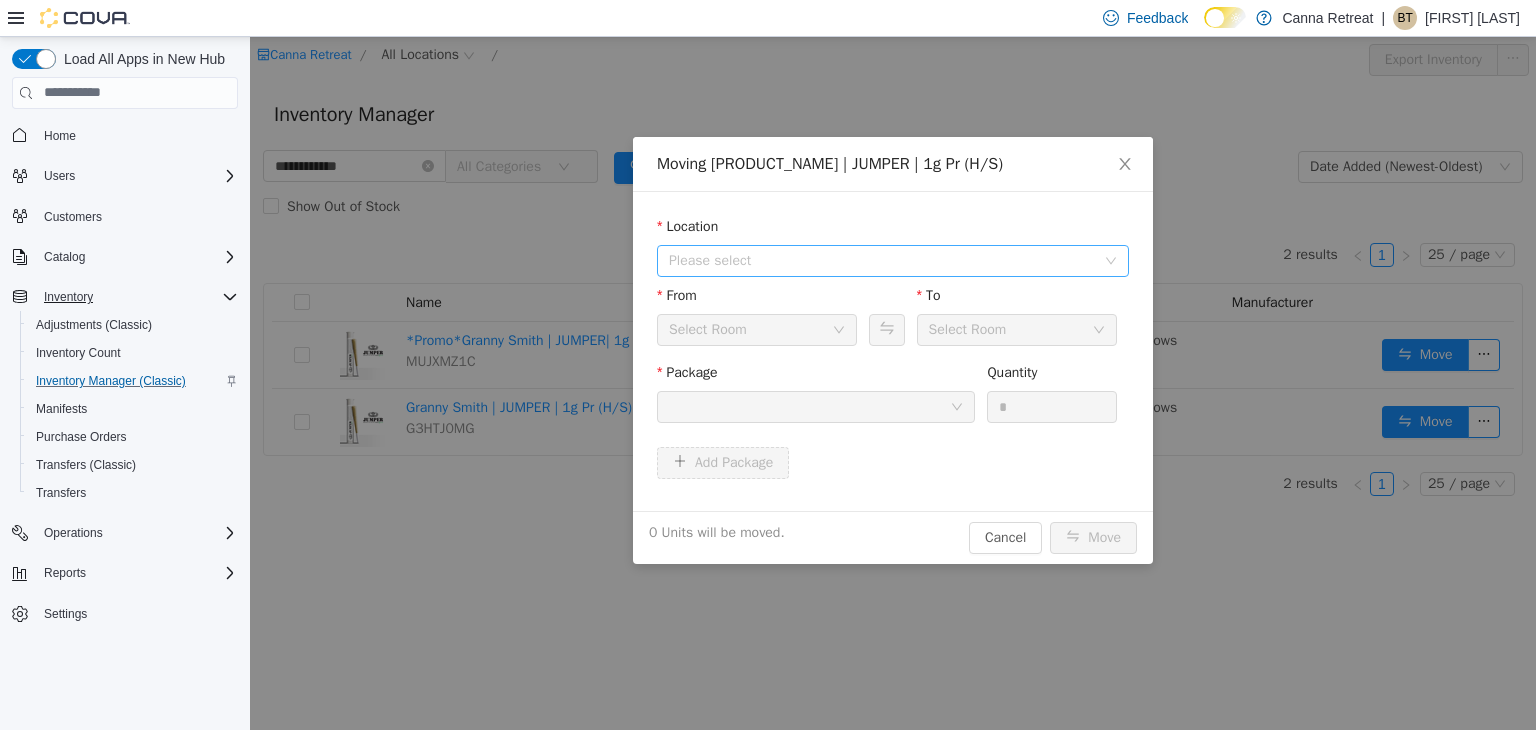 click on "Please select" at bounding box center (882, 260) 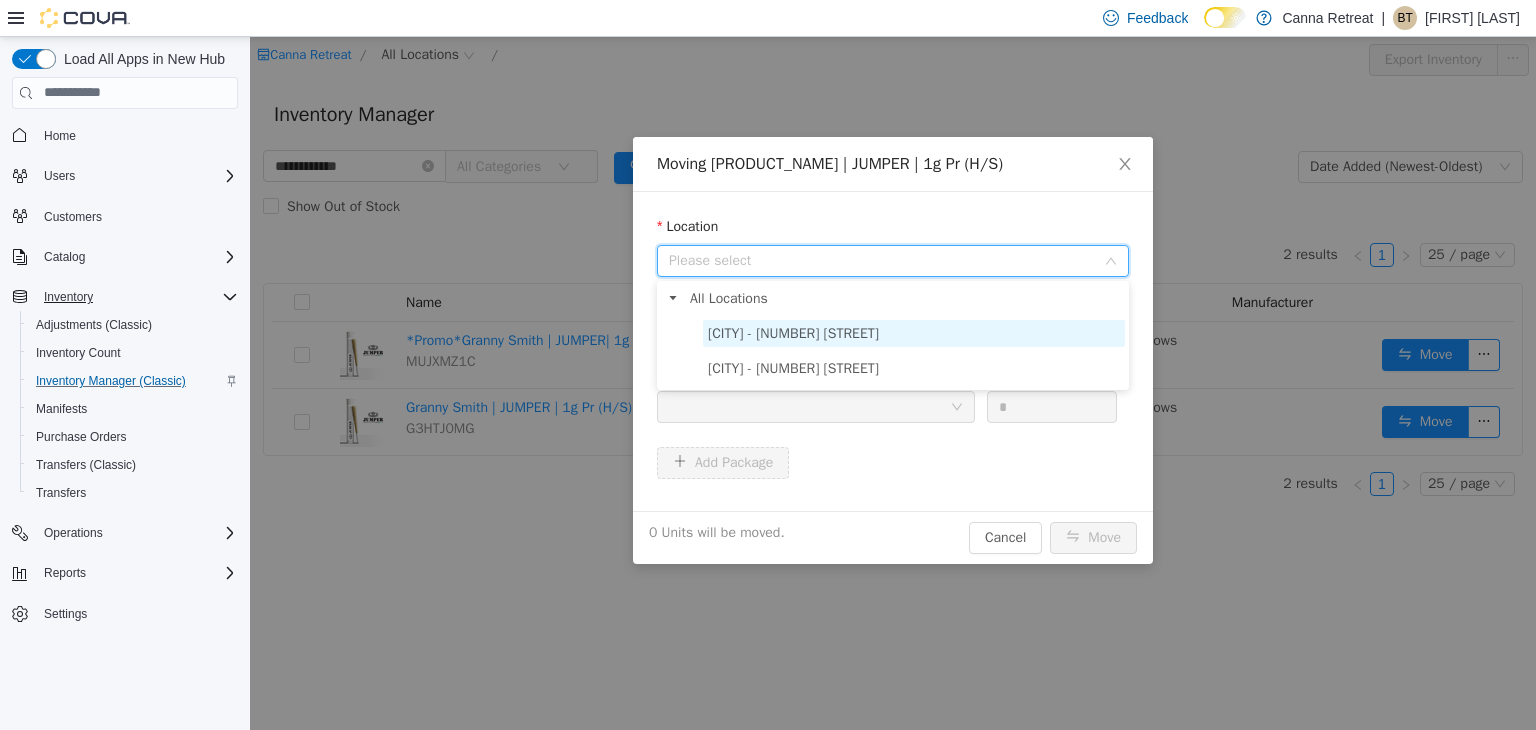 click on "[CITY] - [NUMBER] [STREET]" at bounding box center [914, 332] 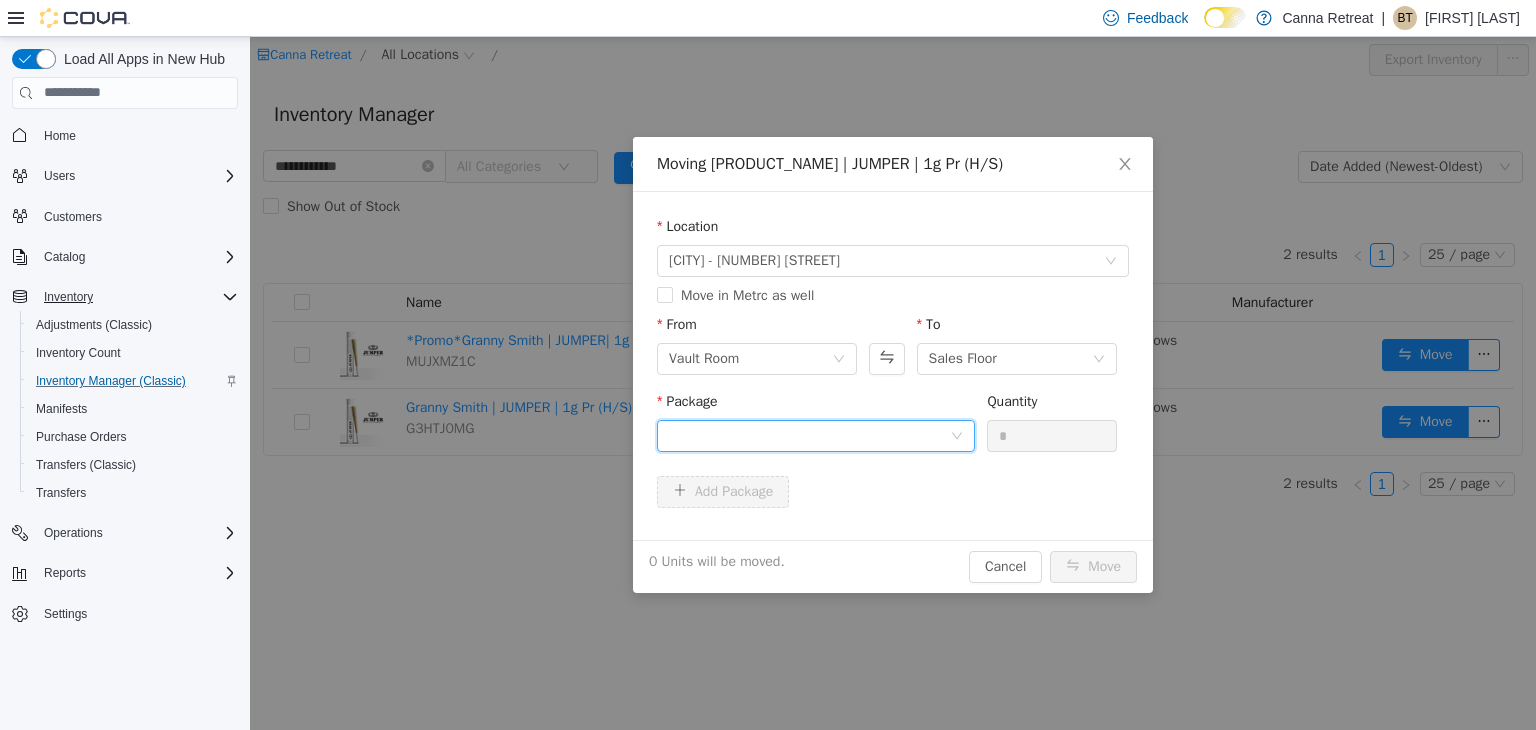click at bounding box center [809, 435] 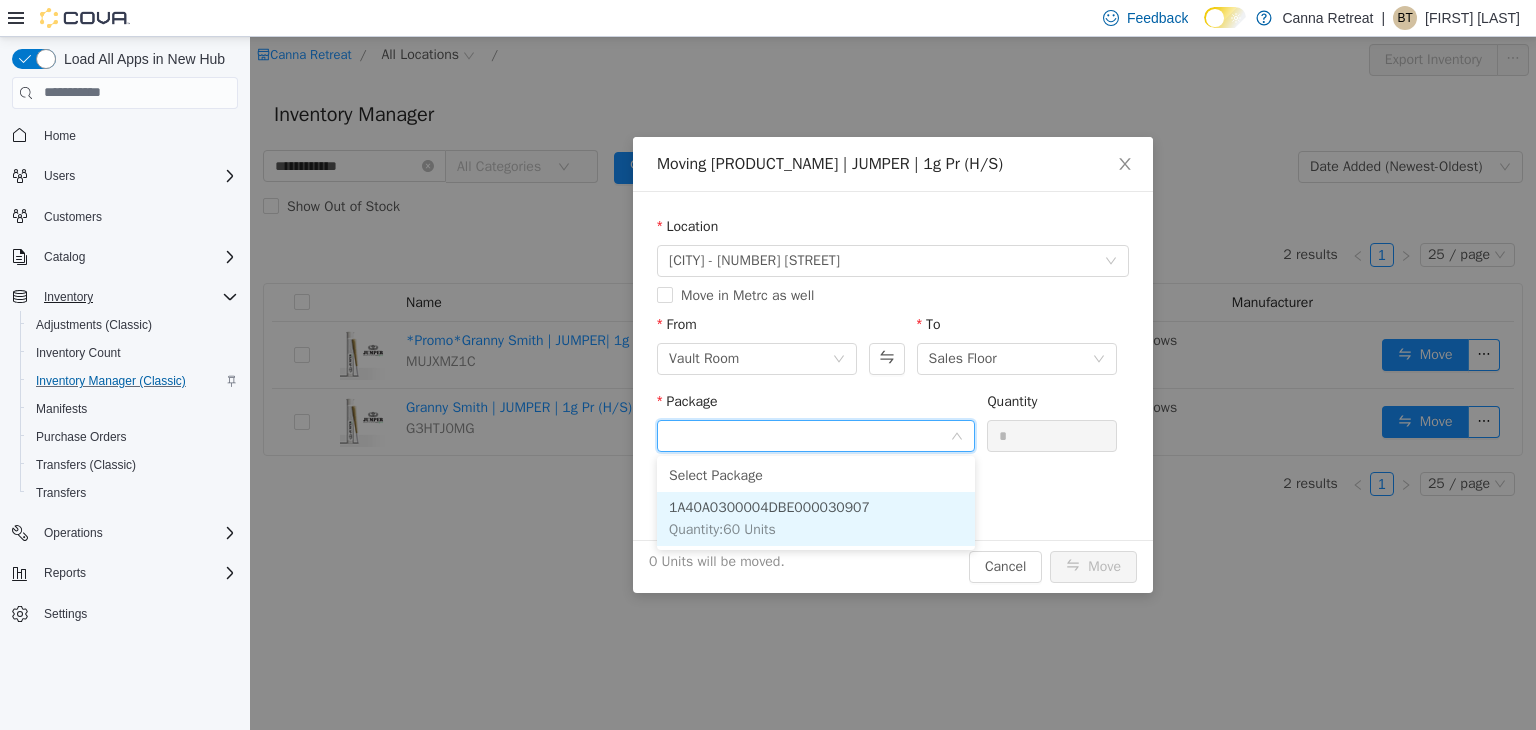 click on "1A40A0300004DBE000030907 Quantity :  60 Units" at bounding box center [816, 518] 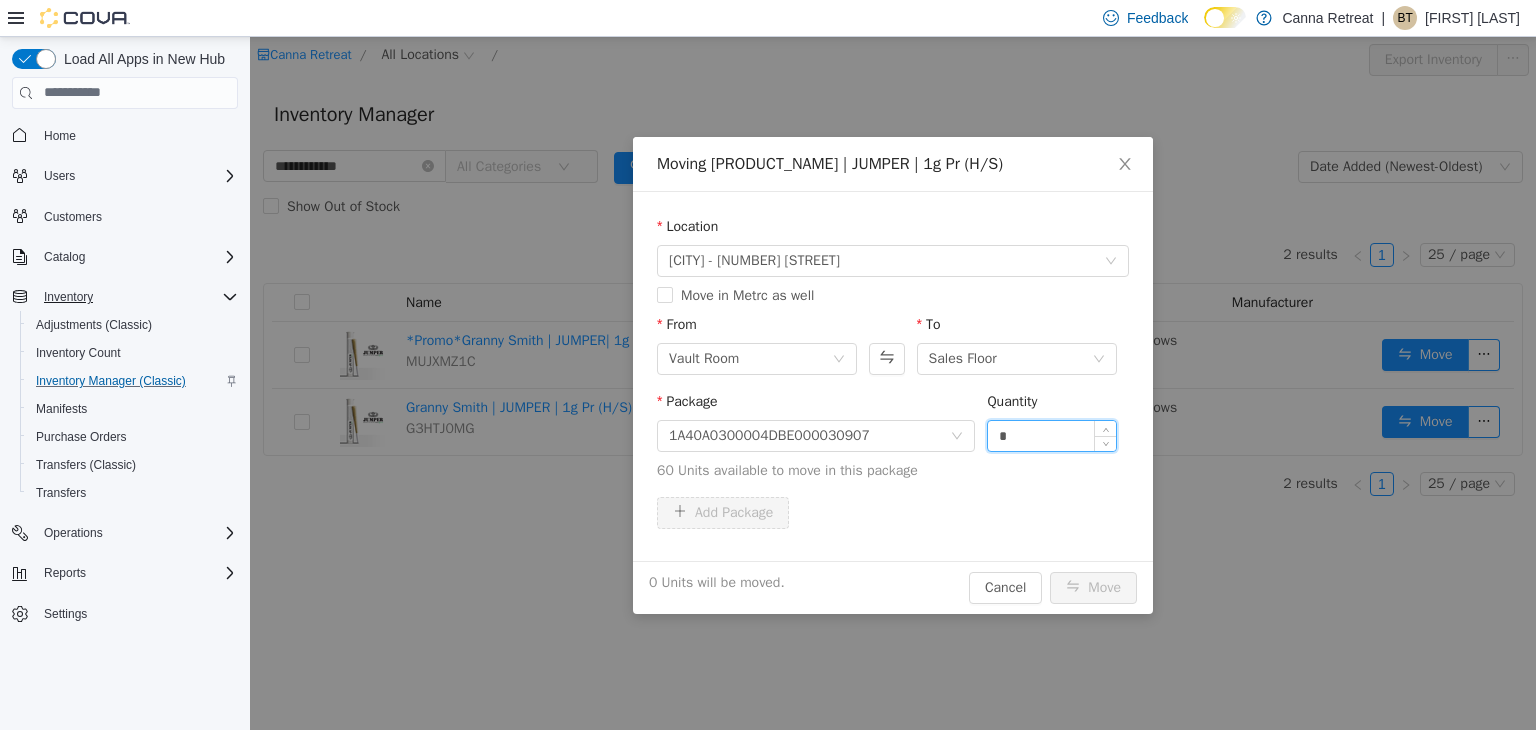 click on "*" at bounding box center (1052, 435) 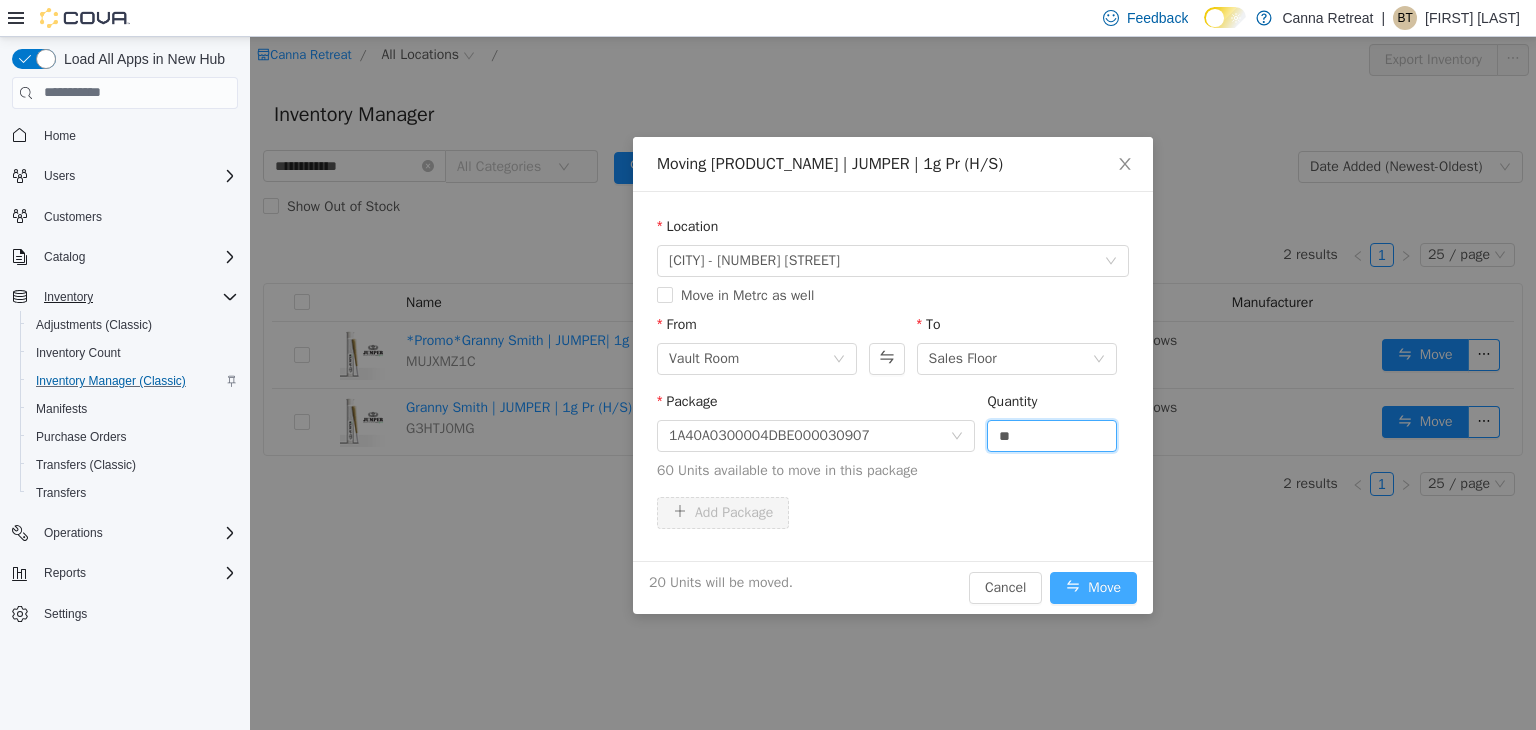 type on "**" 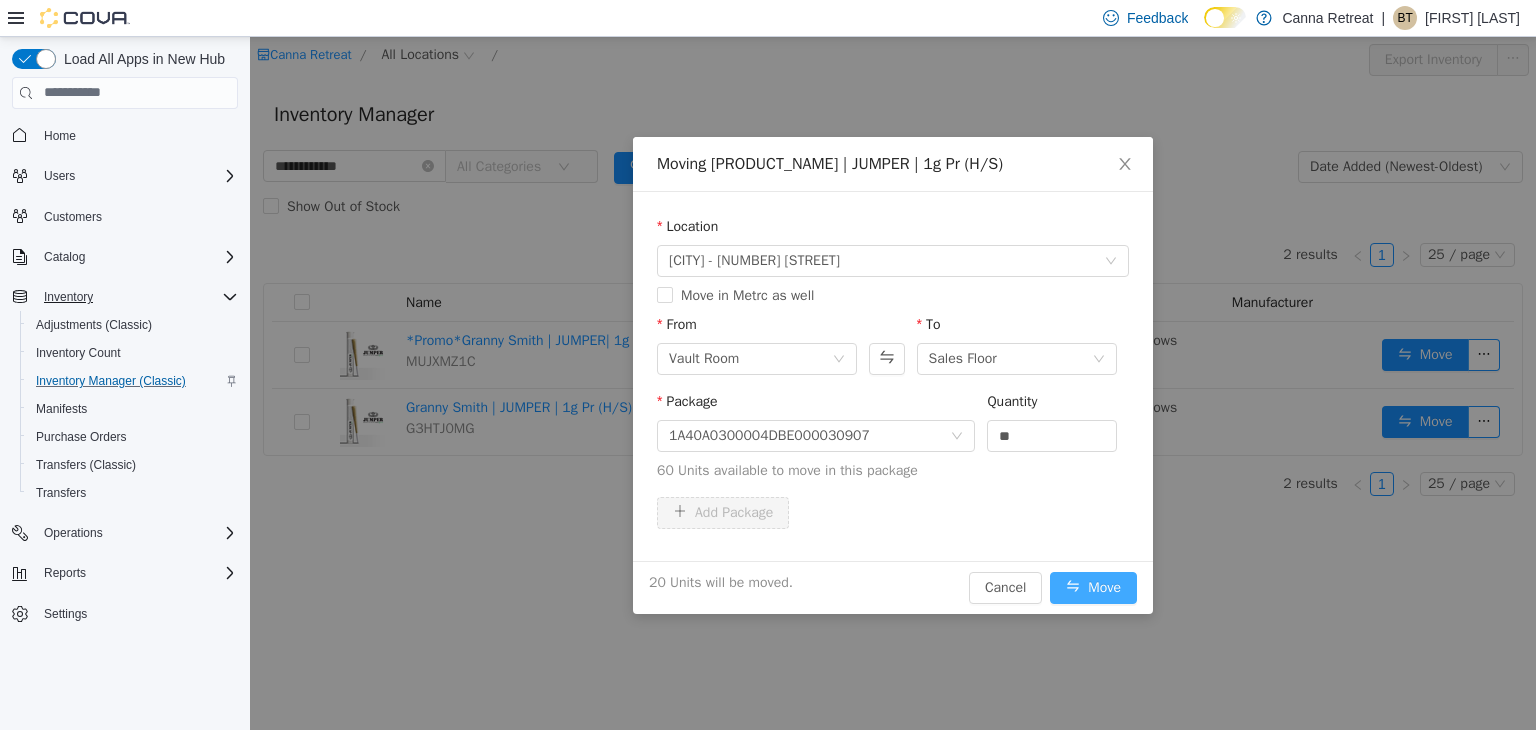 click on "Move" at bounding box center (1093, 587) 